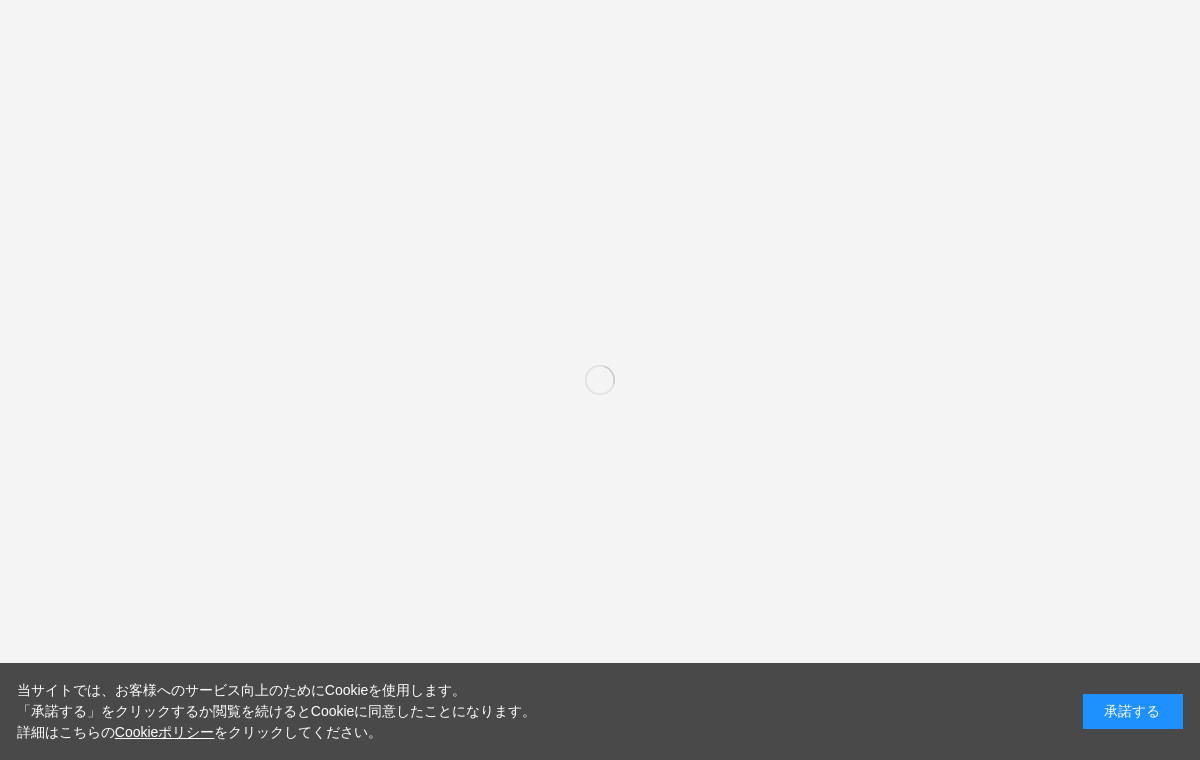scroll, scrollTop: 0, scrollLeft: 0, axis: both 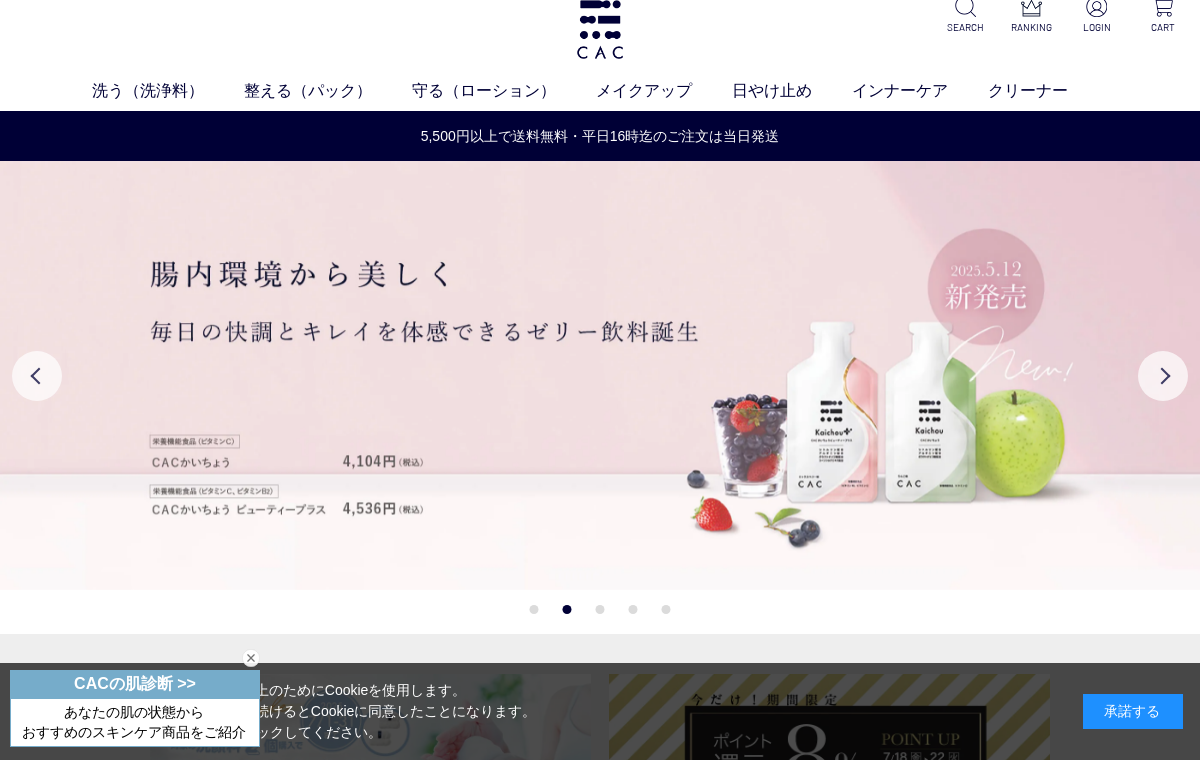 click on "パウダー洗浄料" at bounding box center (569, 128) 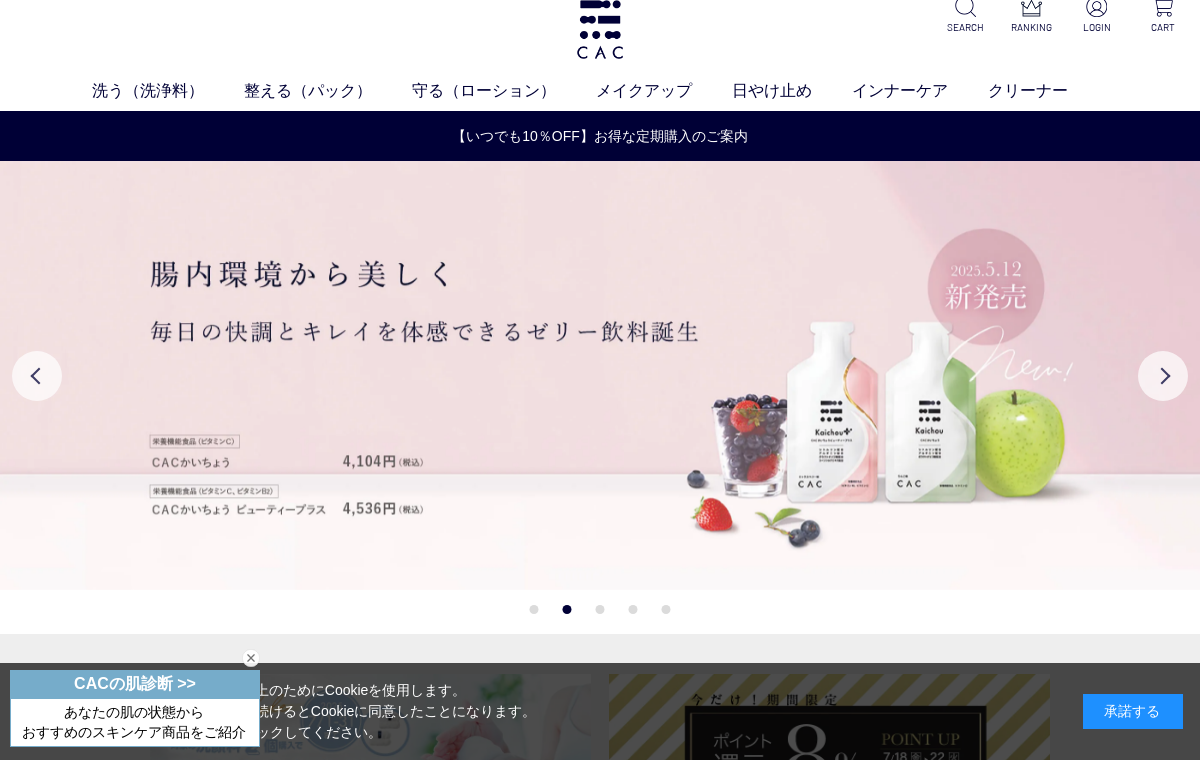 scroll, scrollTop: 117, scrollLeft: 0, axis: vertical 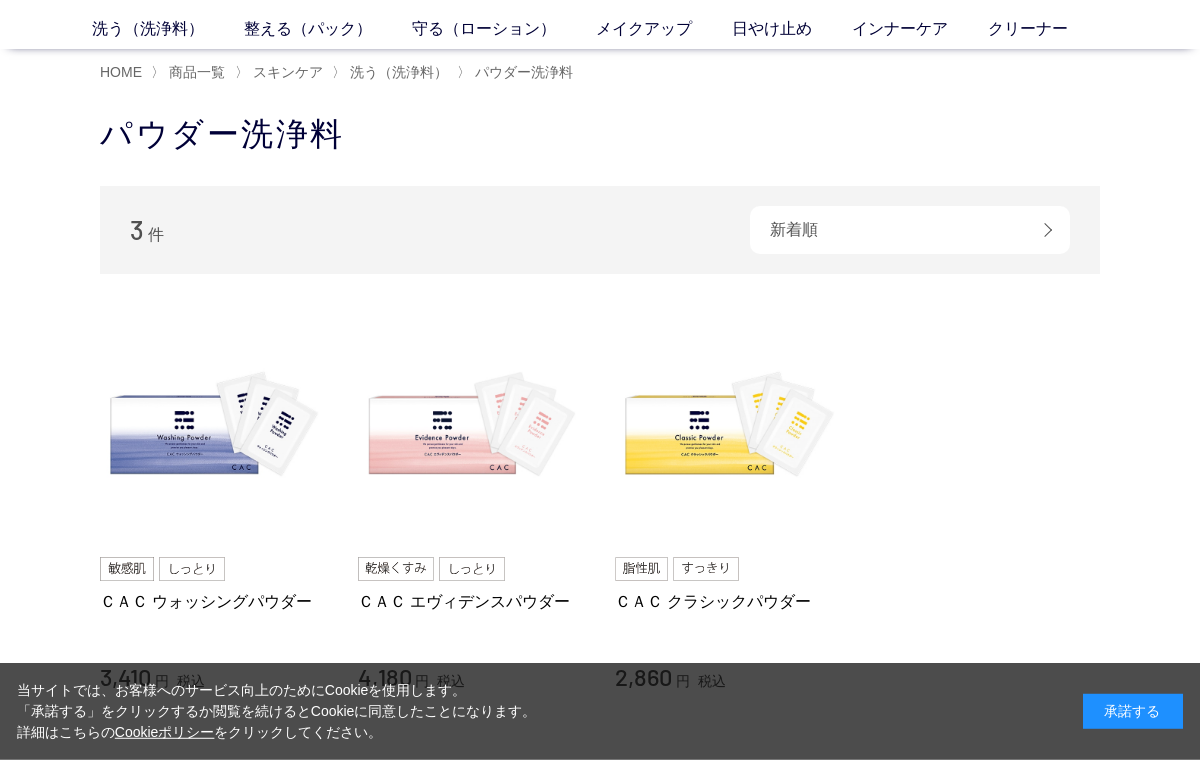 click on "2,860
円
税込" at bounding box center [729, 677] 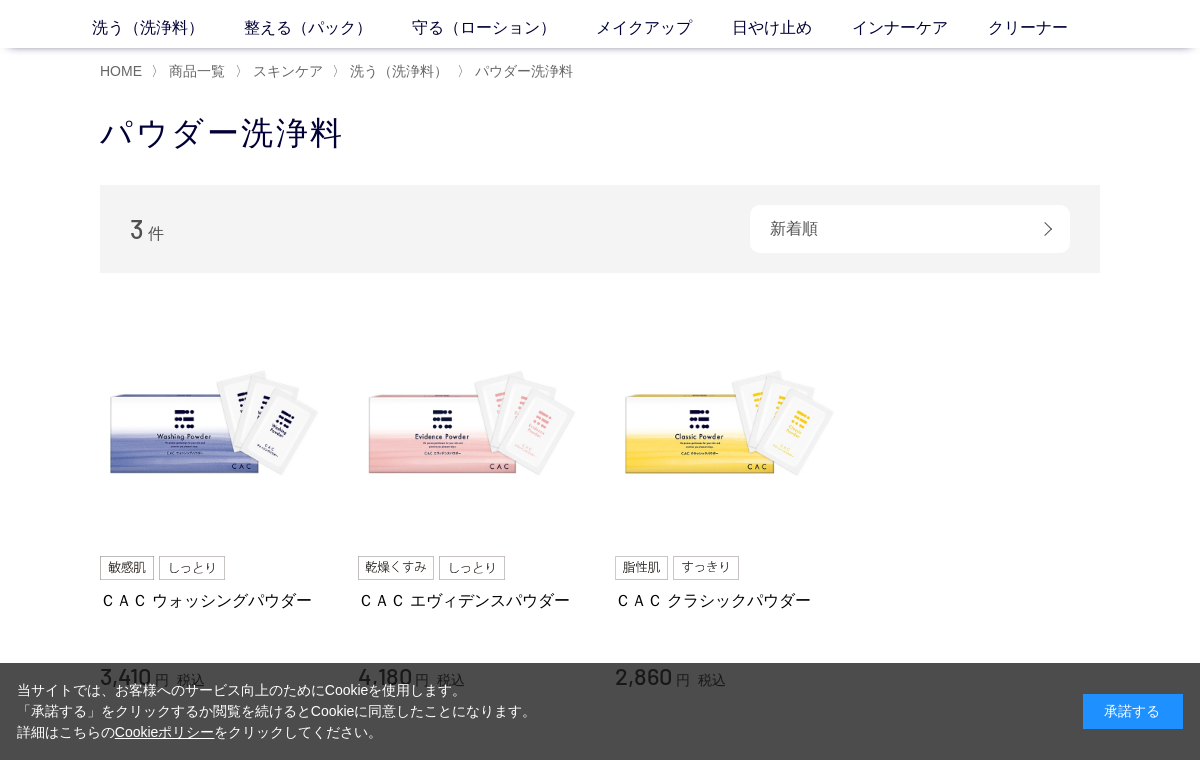 click at bounding box center (729, 427) 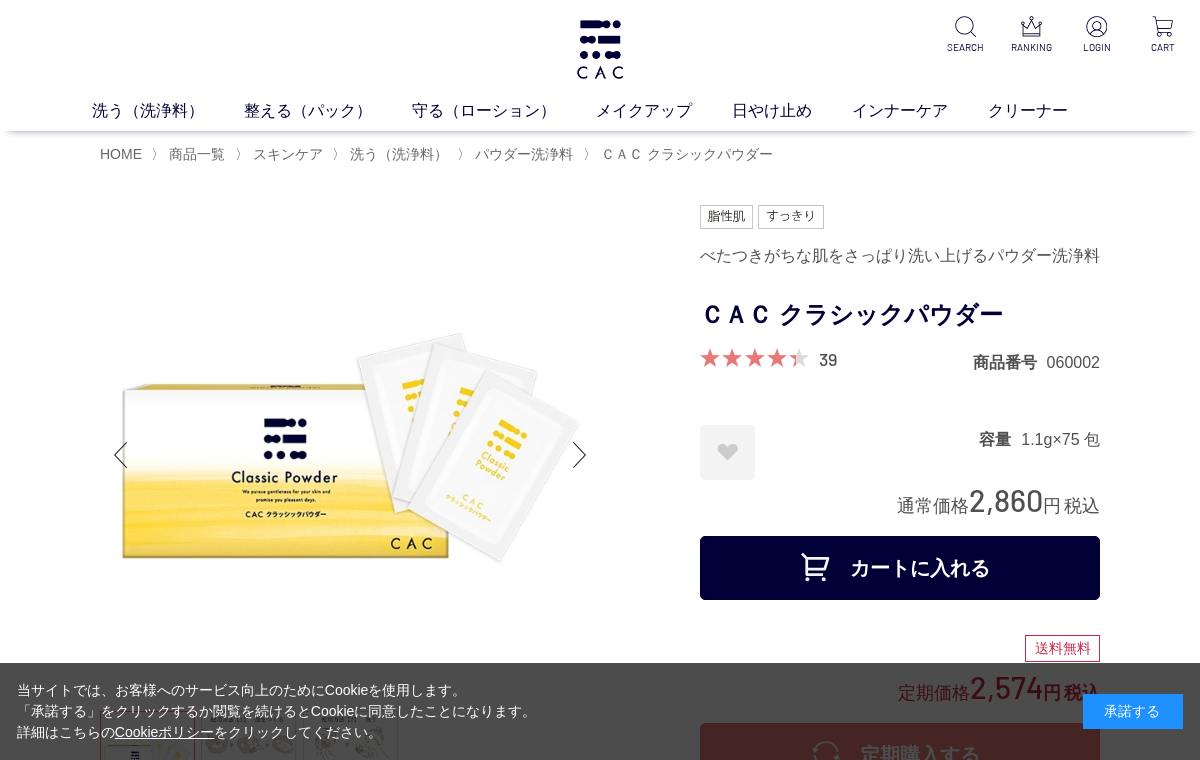 scroll, scrollTop: 0, scrollLeft: 0, axis: both 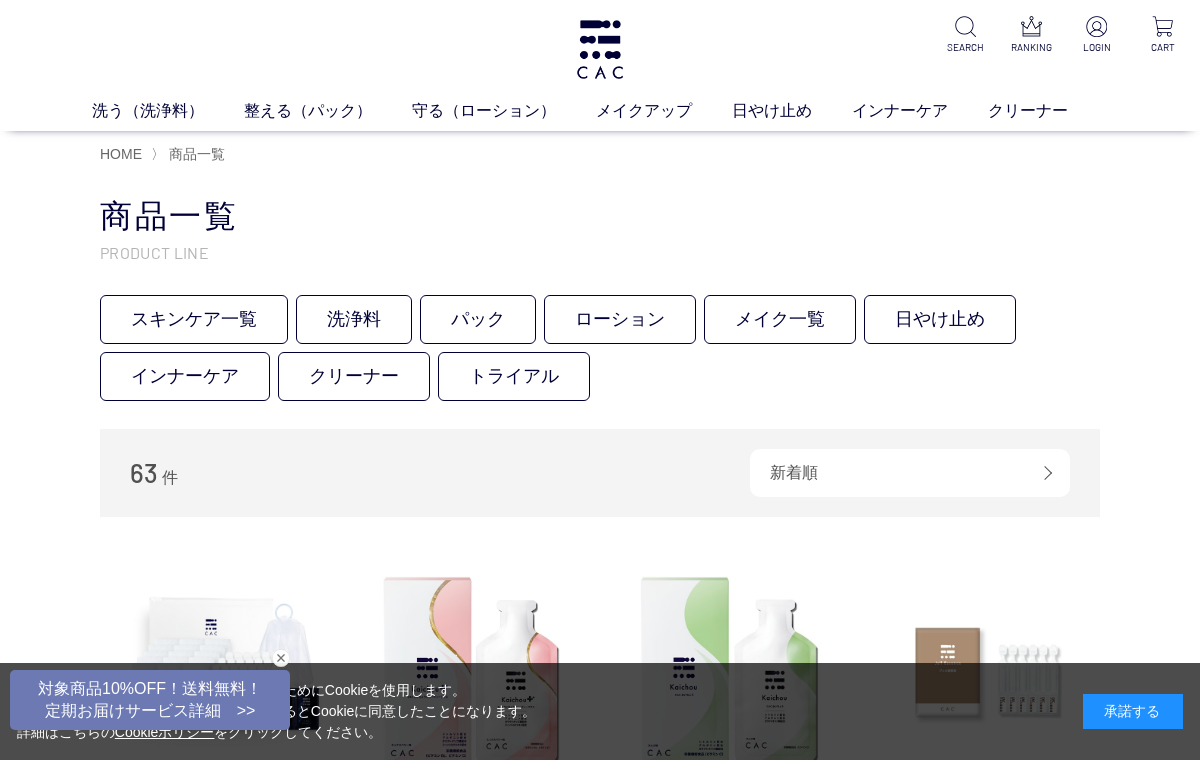 click at bounding box center [965, 28] 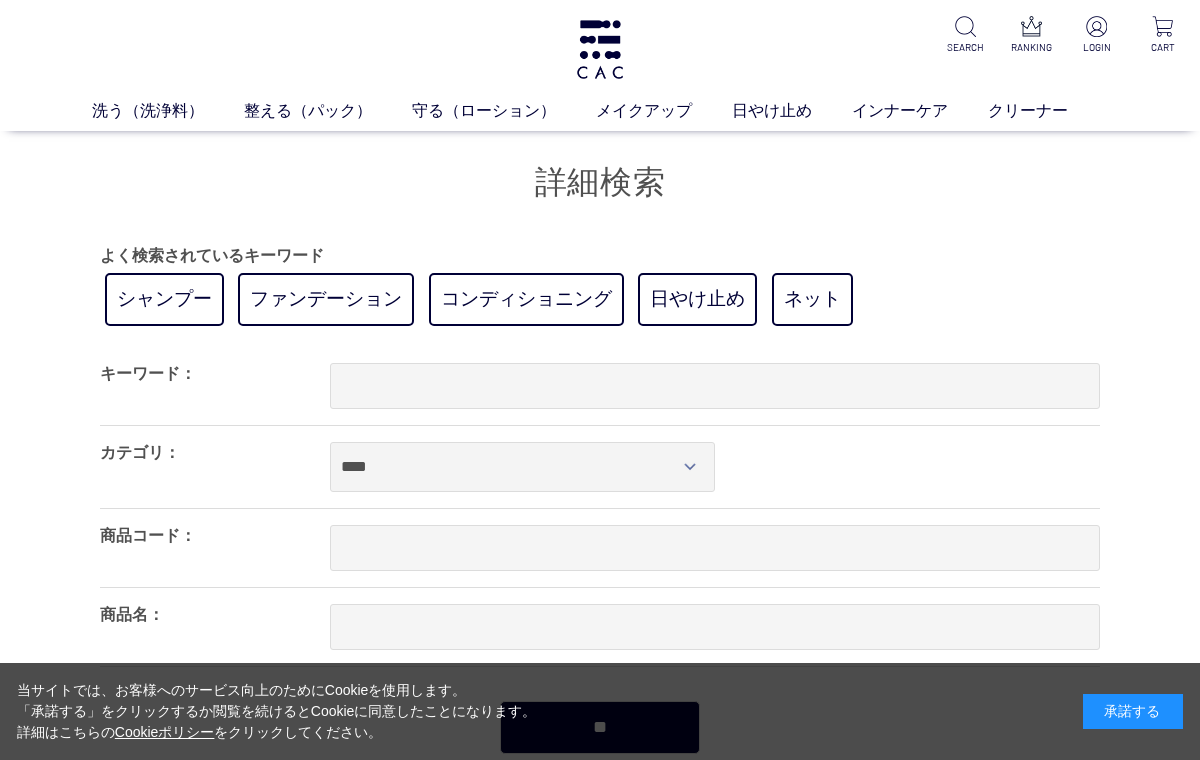 scroll, scrollTop: 0, scrollLeft: 0, axis: both 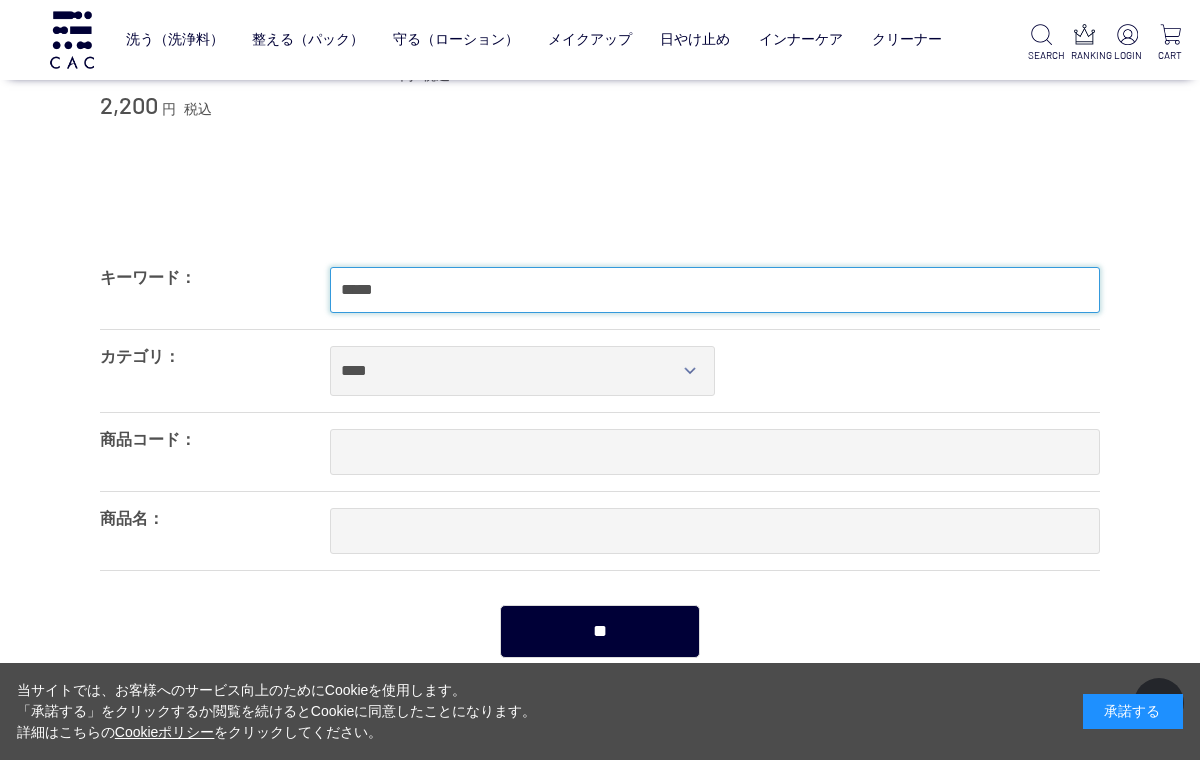 click on "*****" at bounding box center [715, 290] 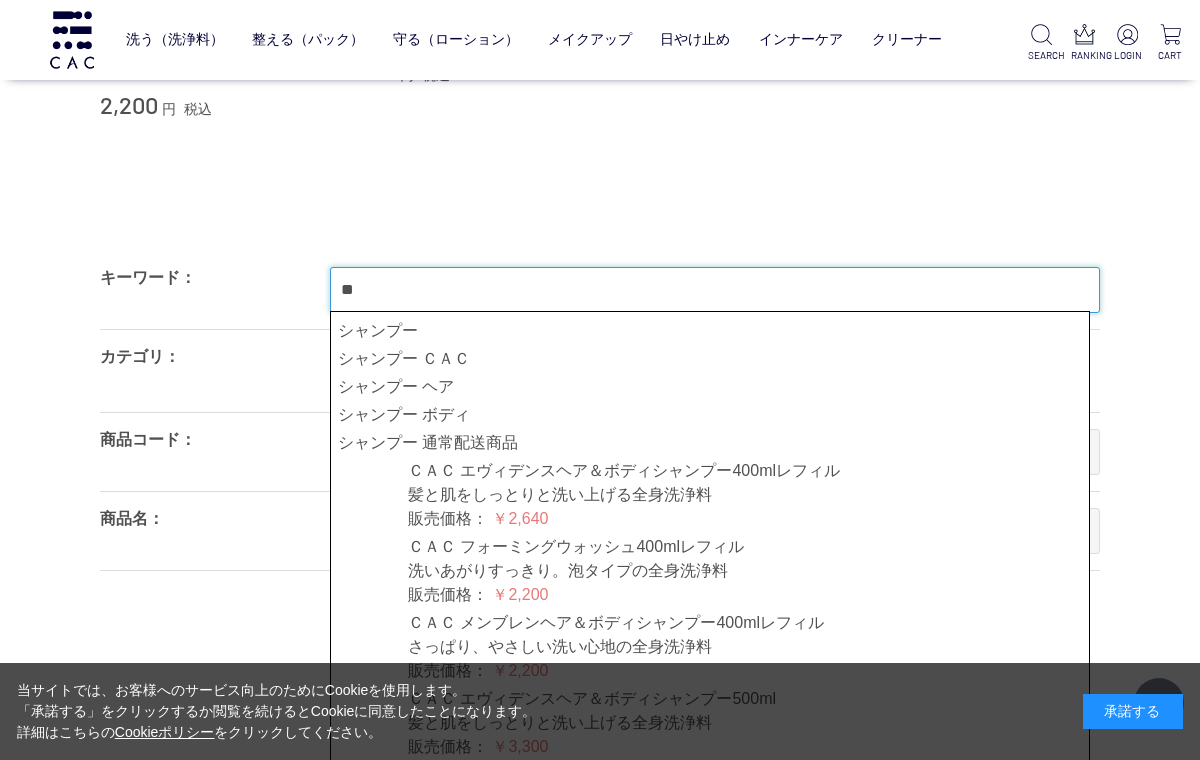 type on "*" 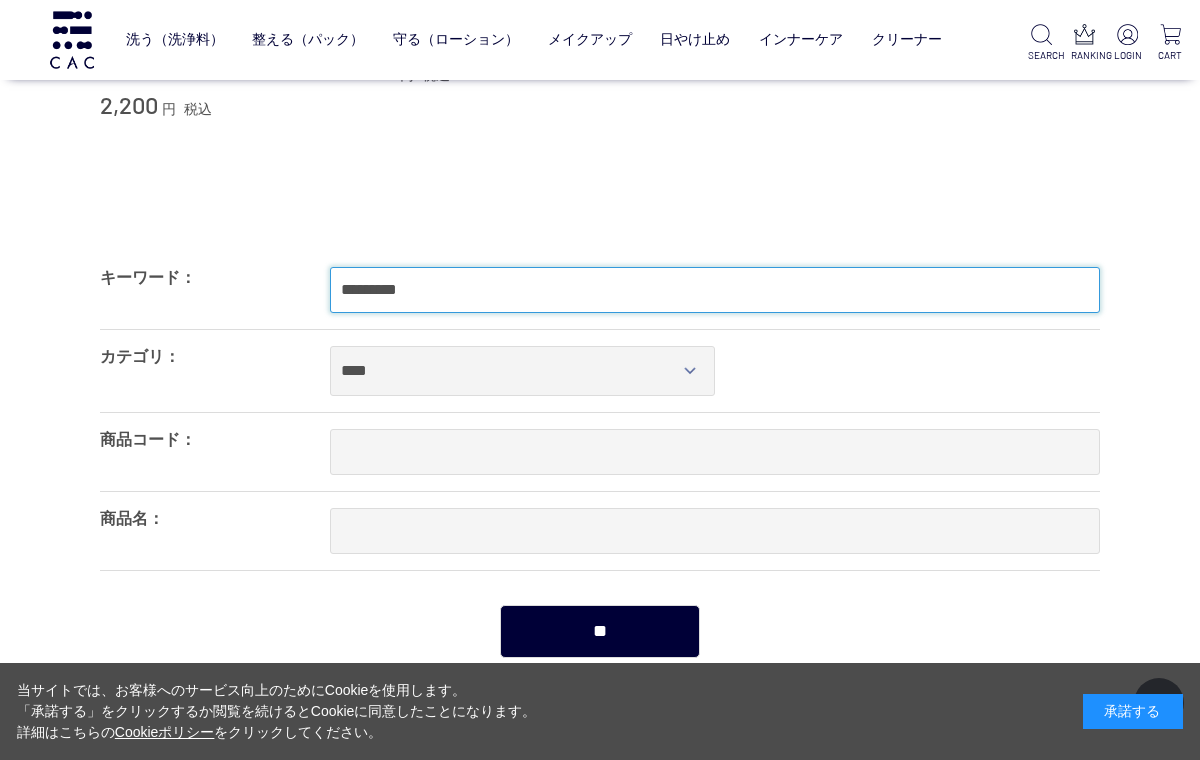 click on "**" at bounding box center (600, 631) 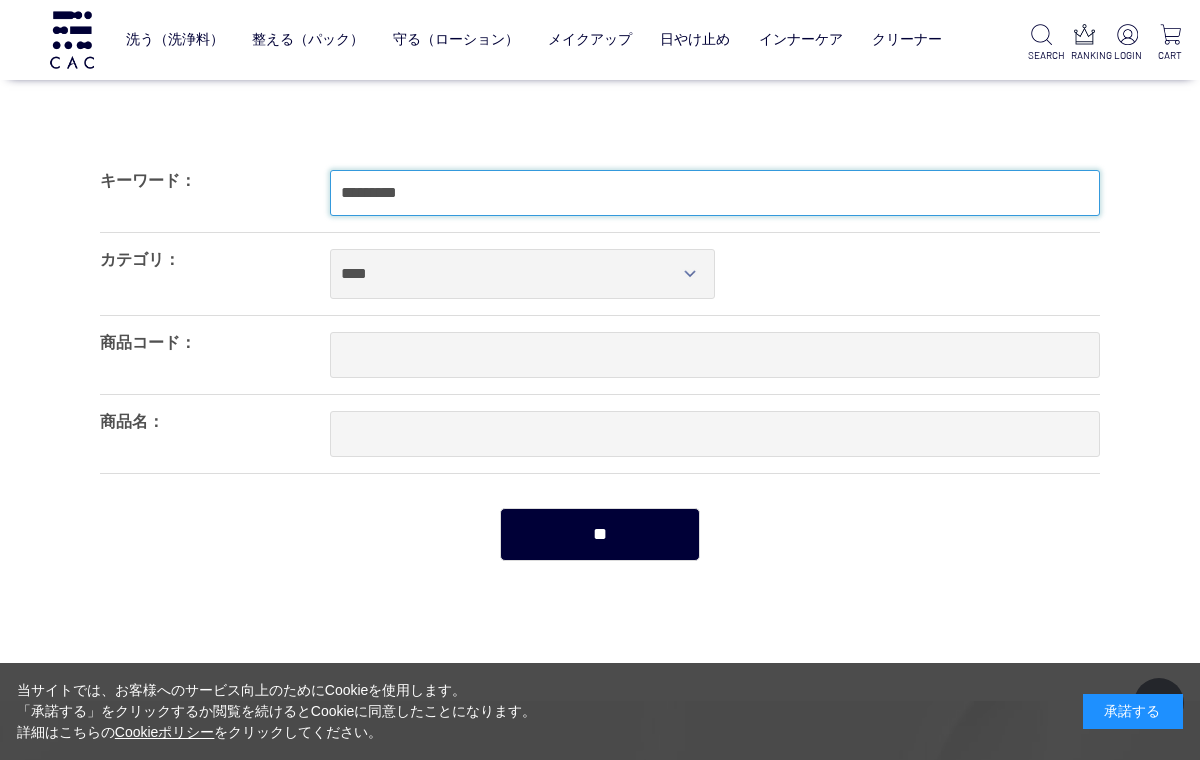 click on "*********" at bounding box center [715, 193] 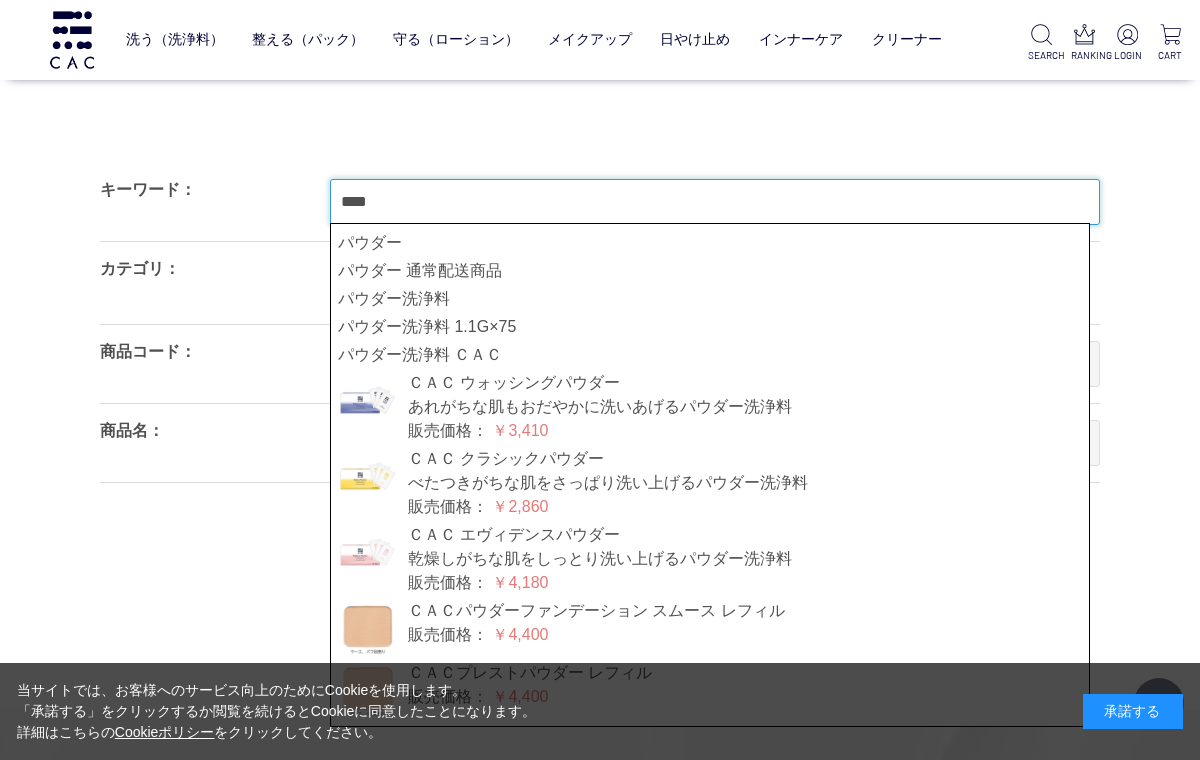 scroll, scrollTop: 1083, scrollLeft: 0, axis: vertical 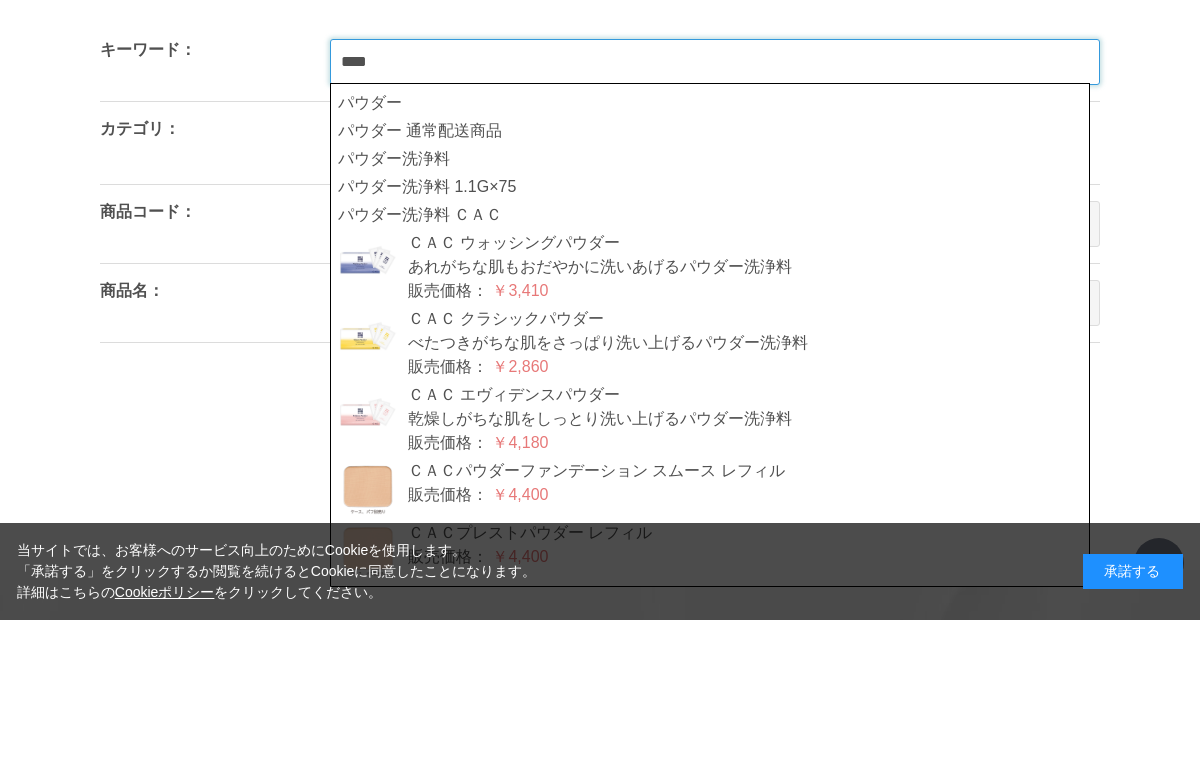 type on "****" 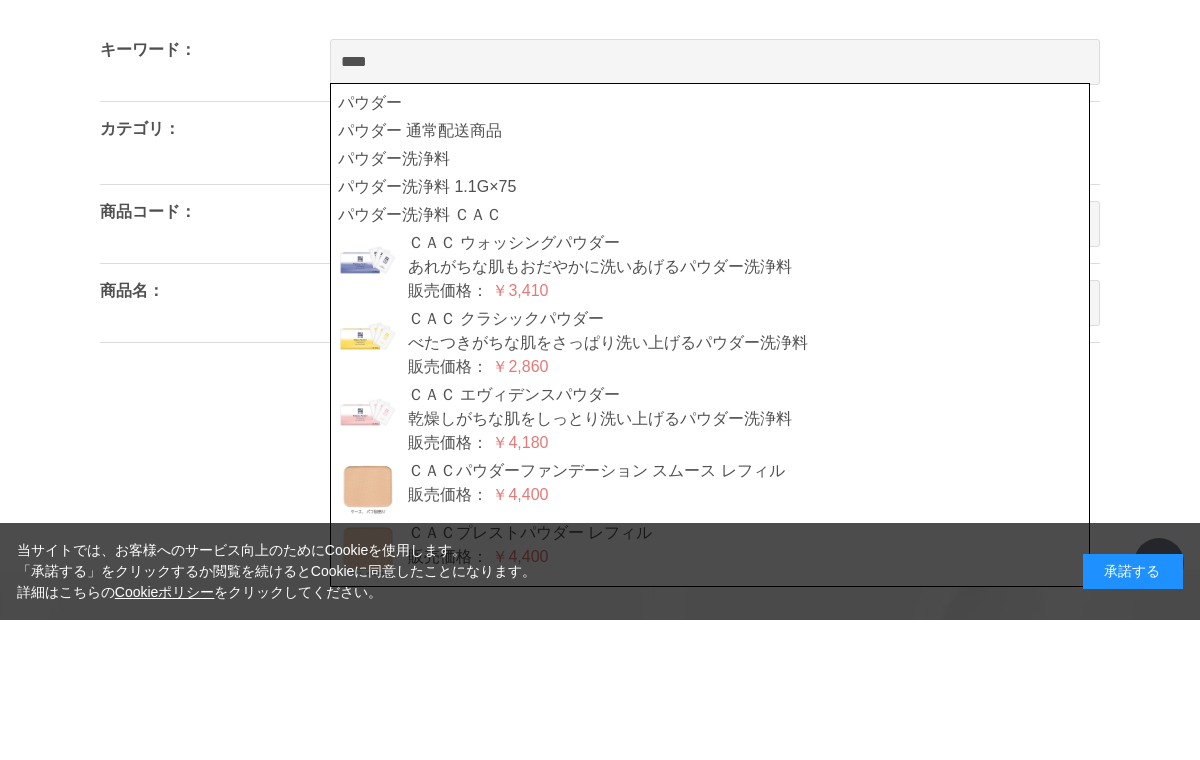 click on "べたつきがちな肌をさっぱり洗い上げるパウダー洗浄料" at bounding box center [710, 483] 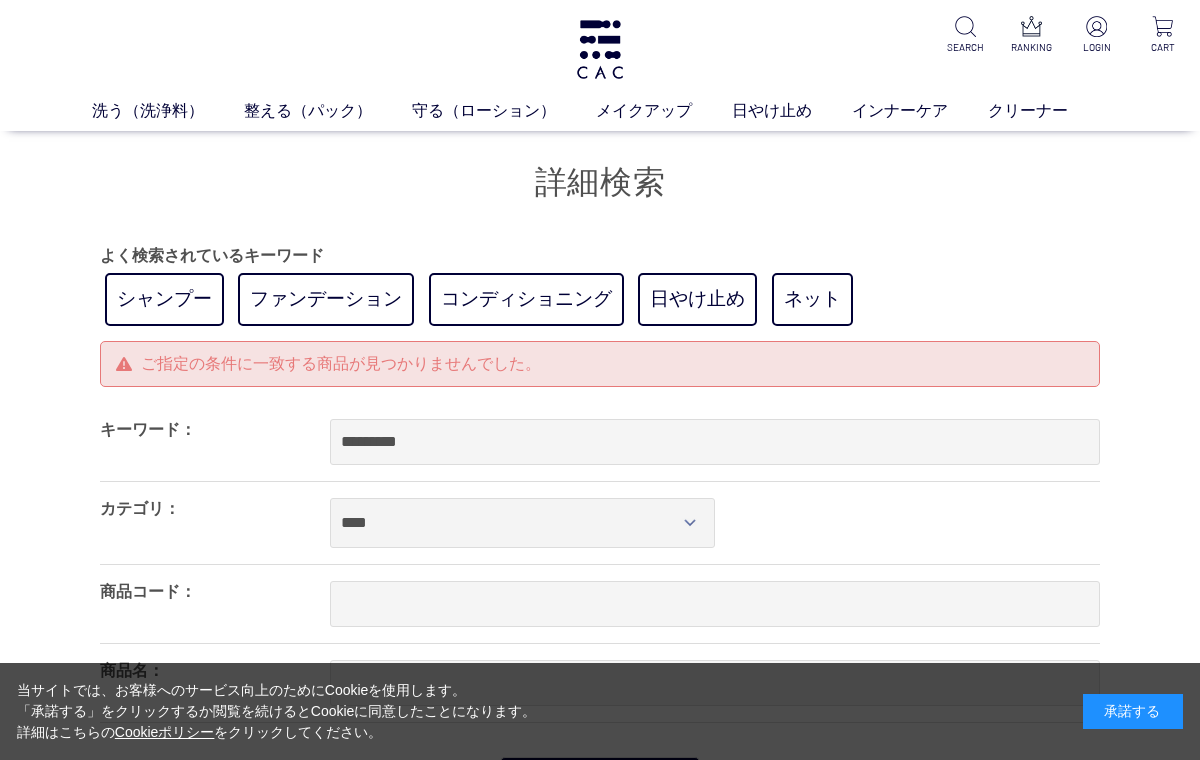 scroll, scrollTop: 0, scrollLeft: 0, axis: both 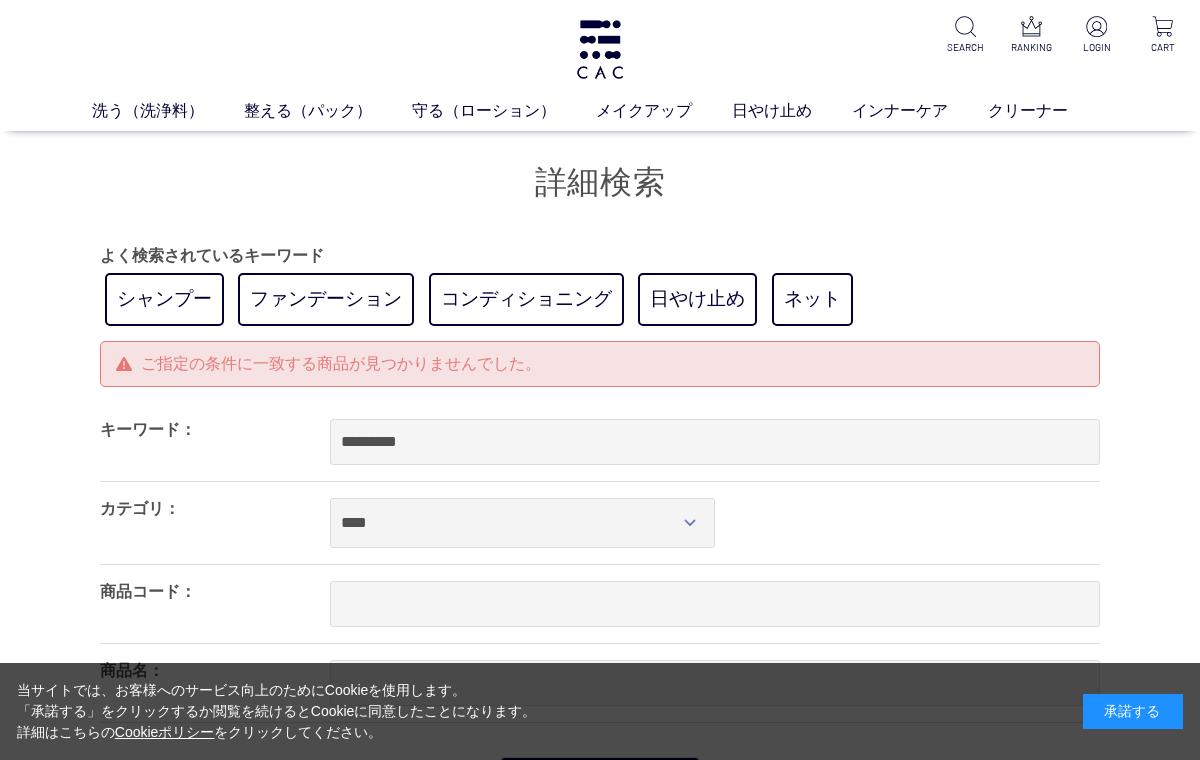 click on "ご指定の条件に一致する商品が見つかりませんでした。" at bounding box center (600, 364) 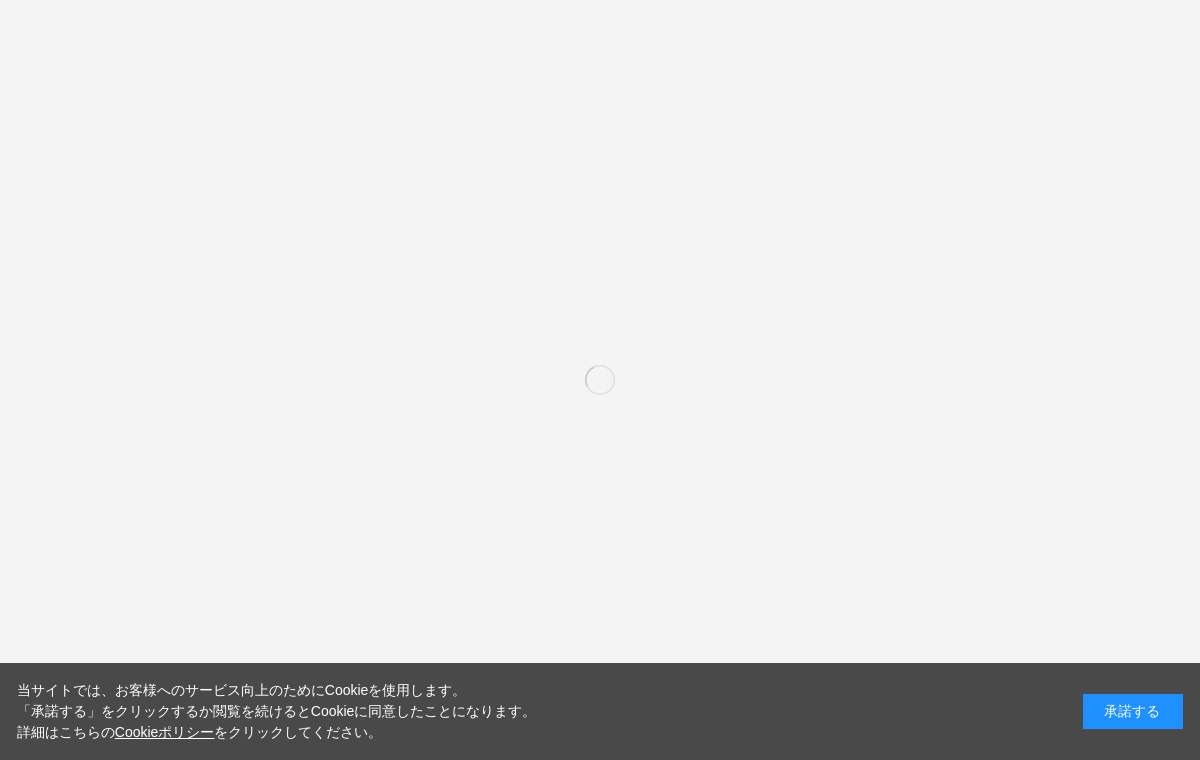scroll, scrollTop: 0, scrollLeft: 0, axis: both 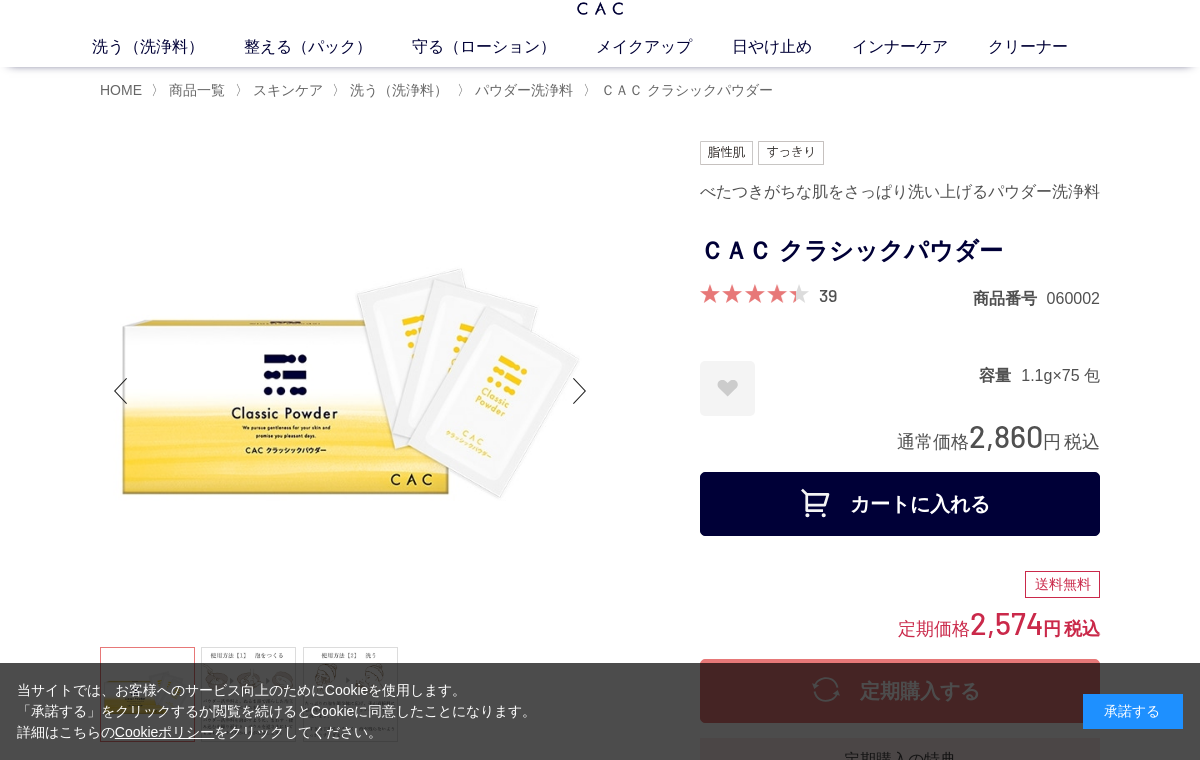 click on "カートに入れる" at bounding box center [900, 504] 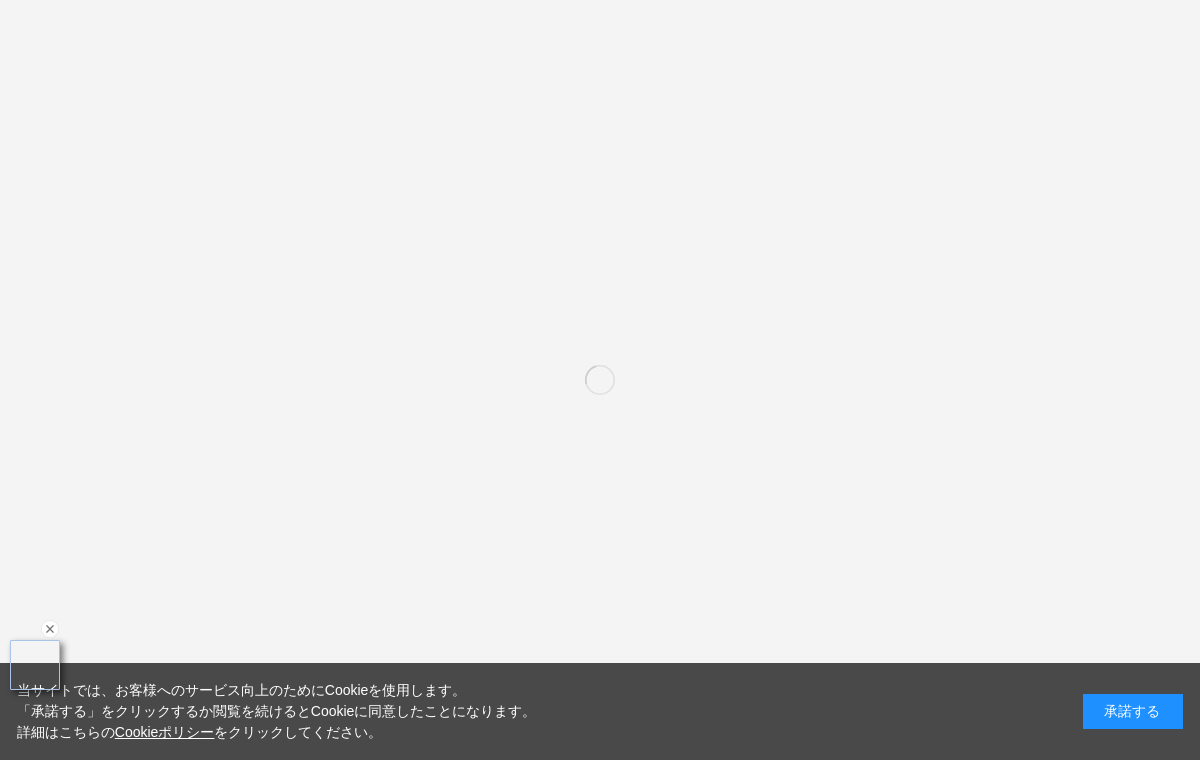 scroll, scrollTop: 0, scrollLeft: 0, axis: both 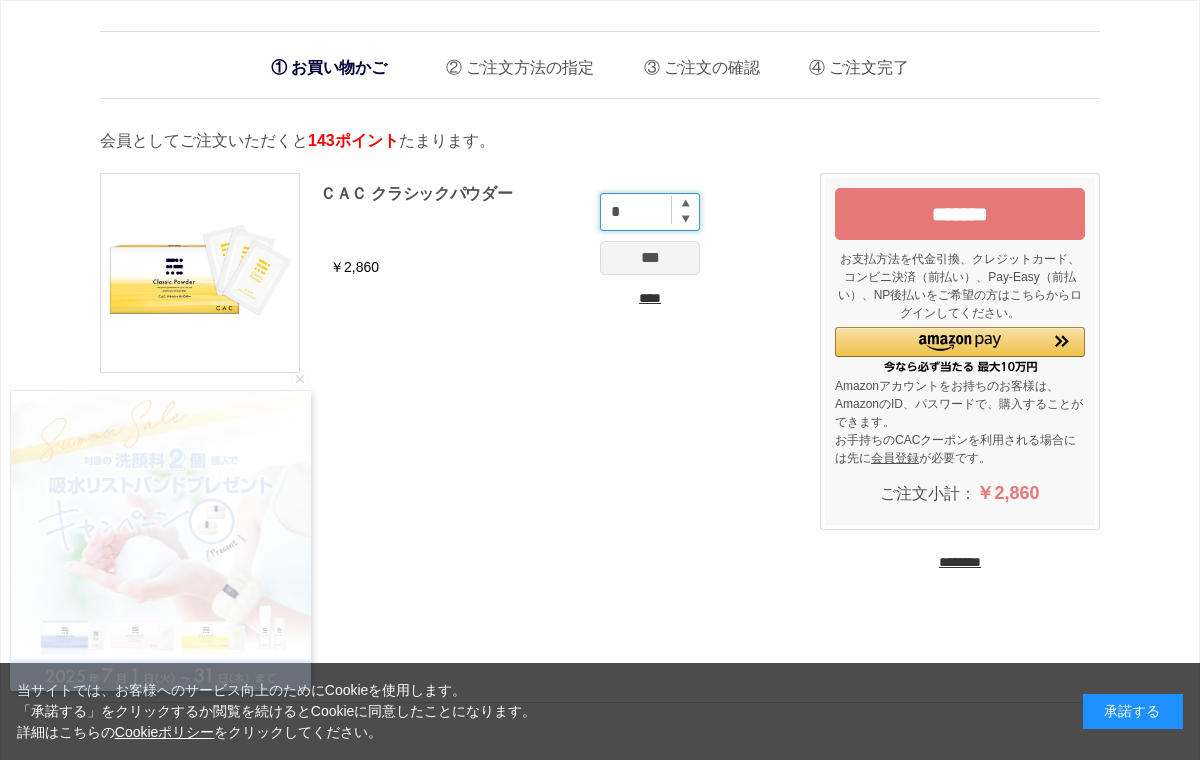 click on "*" at bounding box center [650, 212] 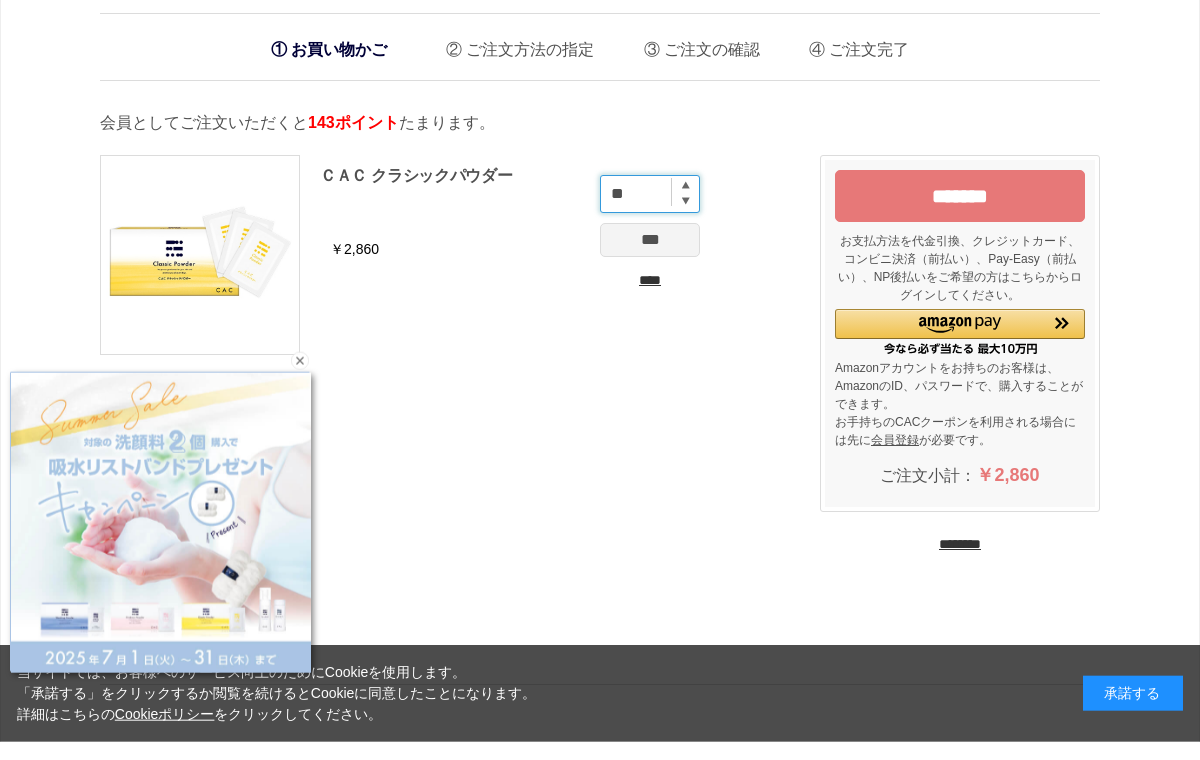 type on "*" 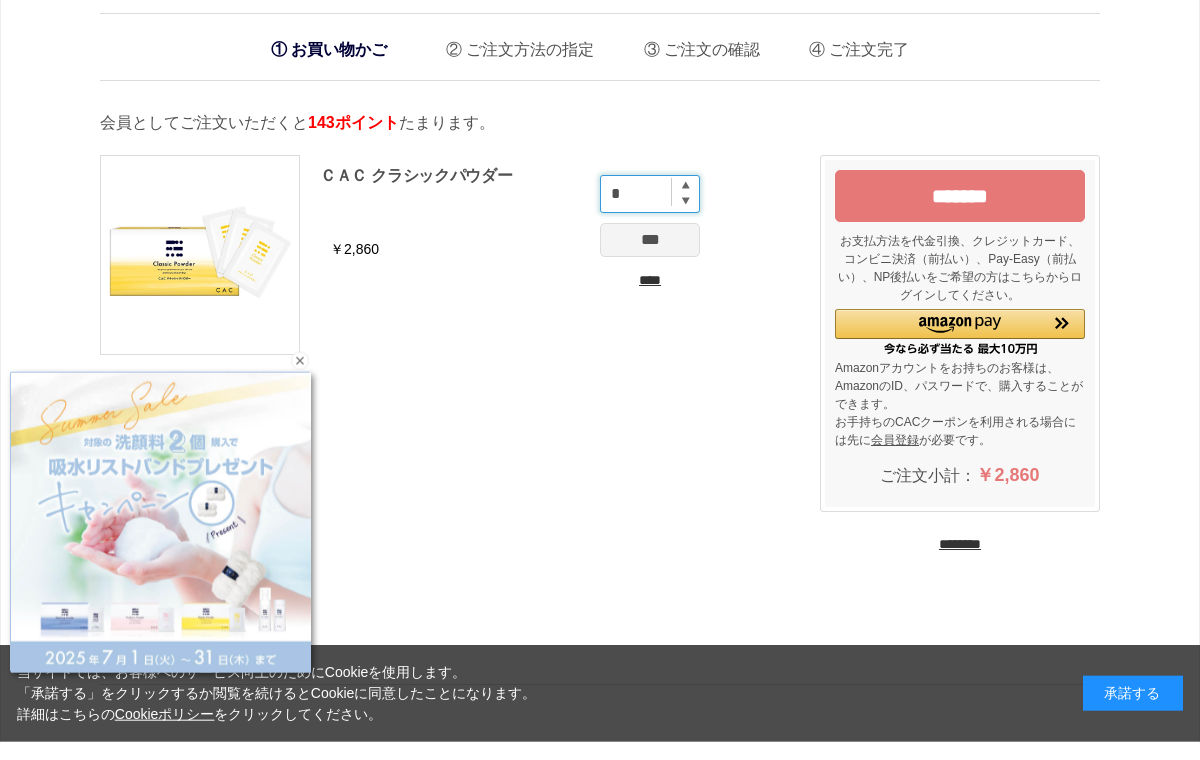 click on "*" at bounding box center (650, 212) 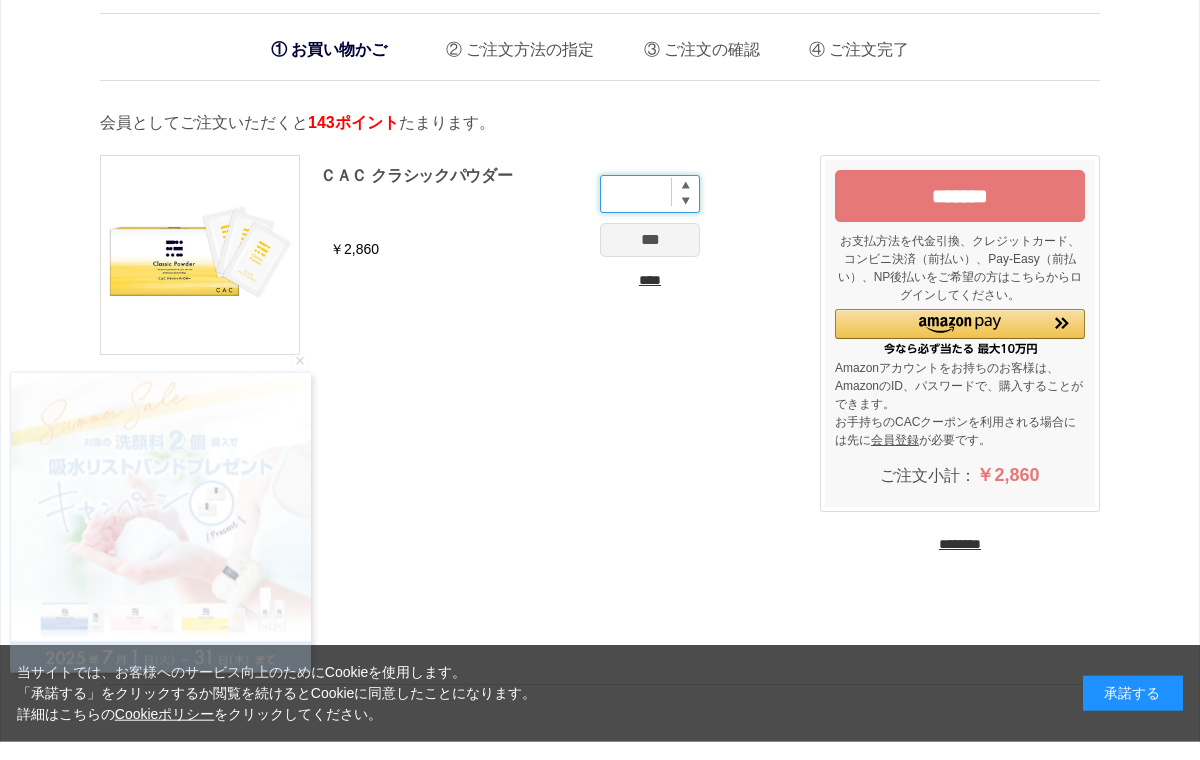 click at bounding box center [650, 212] 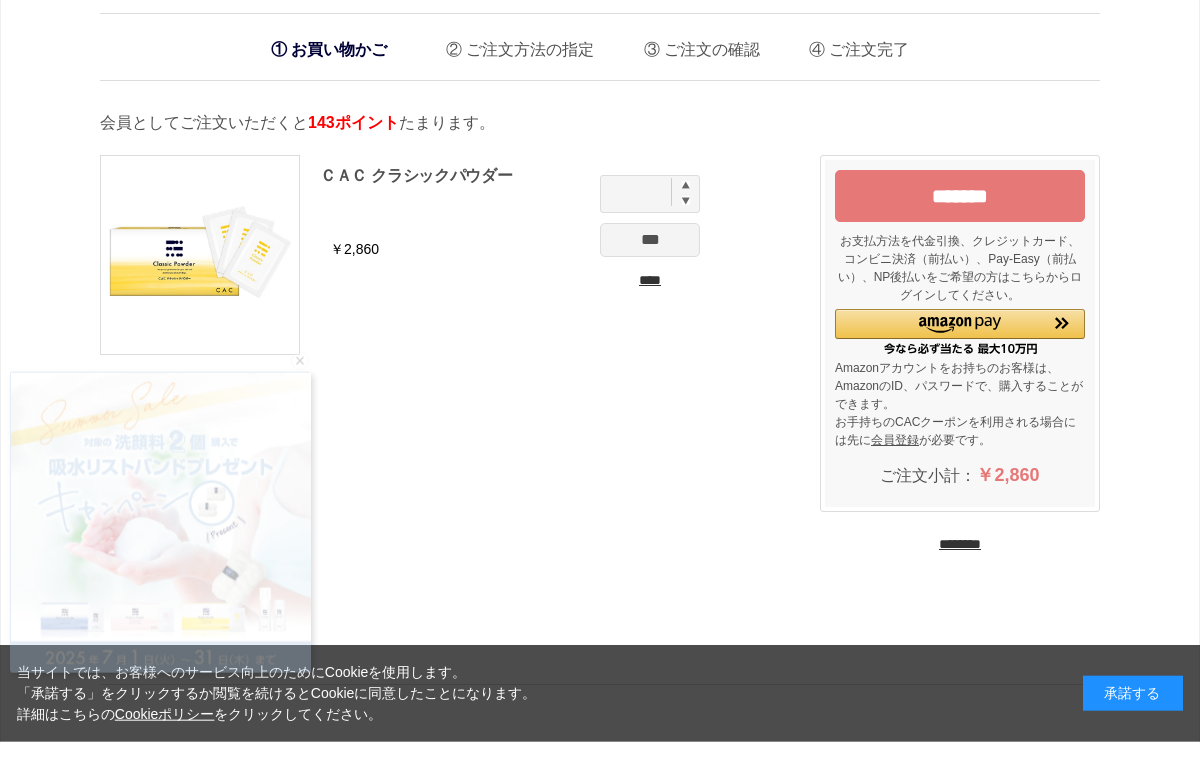 click at bounding box center (686, 218) 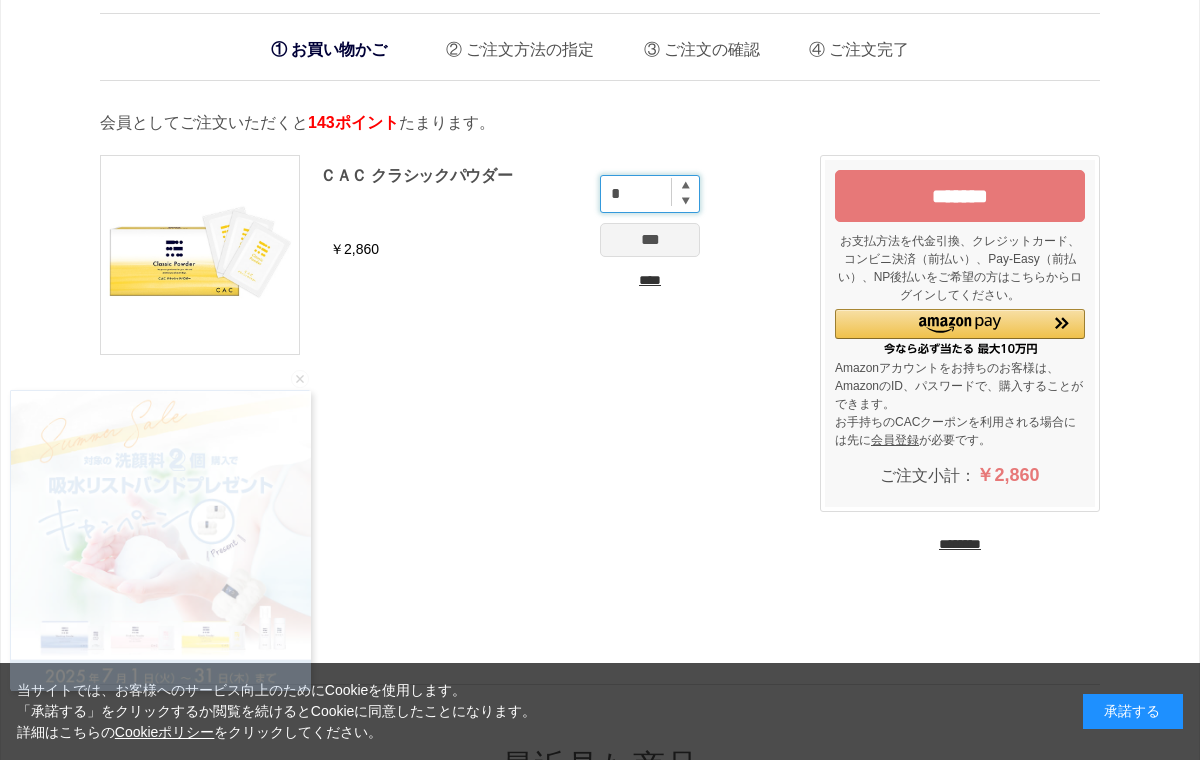 click on "*" at bounding box center (650, 194) 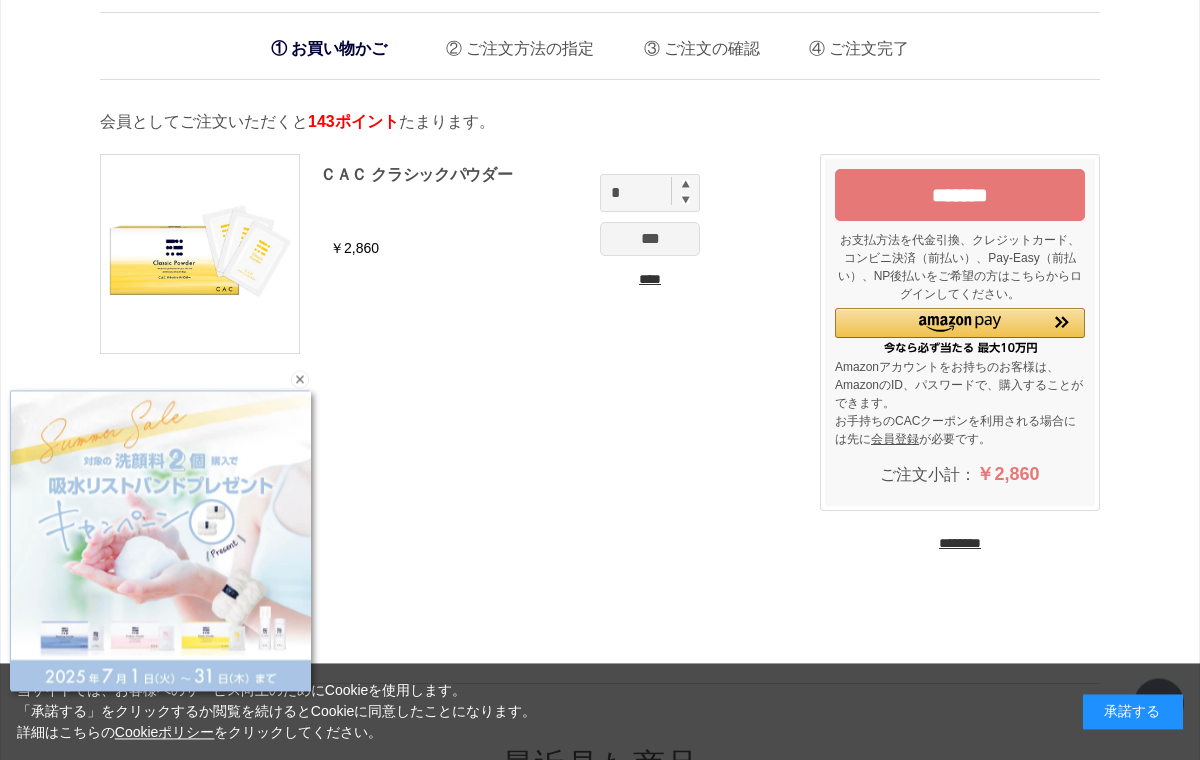scroll, scrollTop: 0, scrollLeft: 0, axis: both 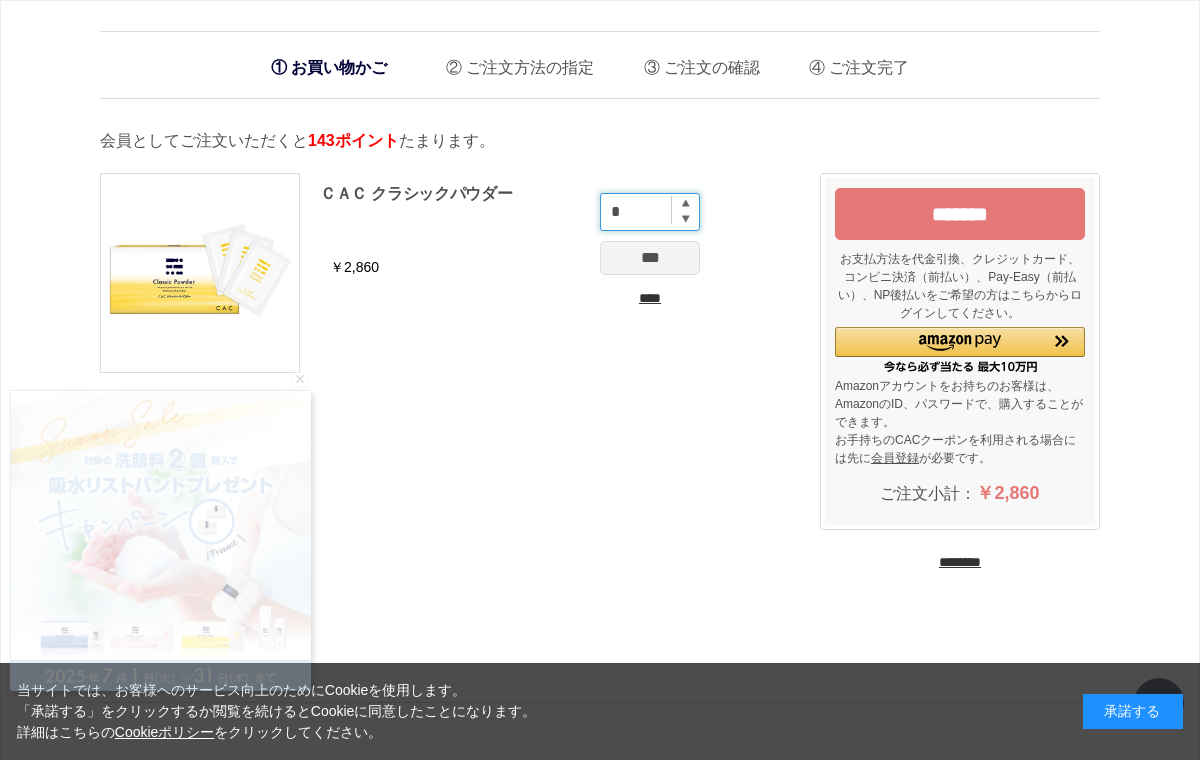 type on "*" 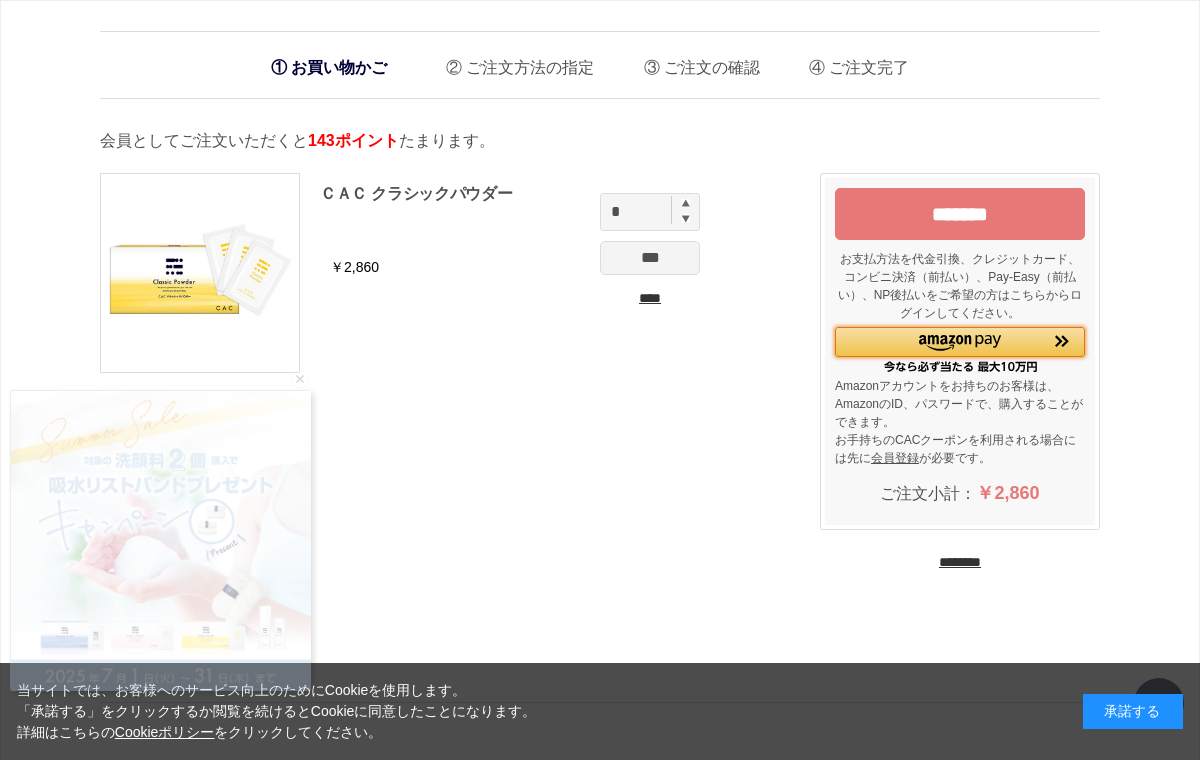 click at bounding box center (960, 341) 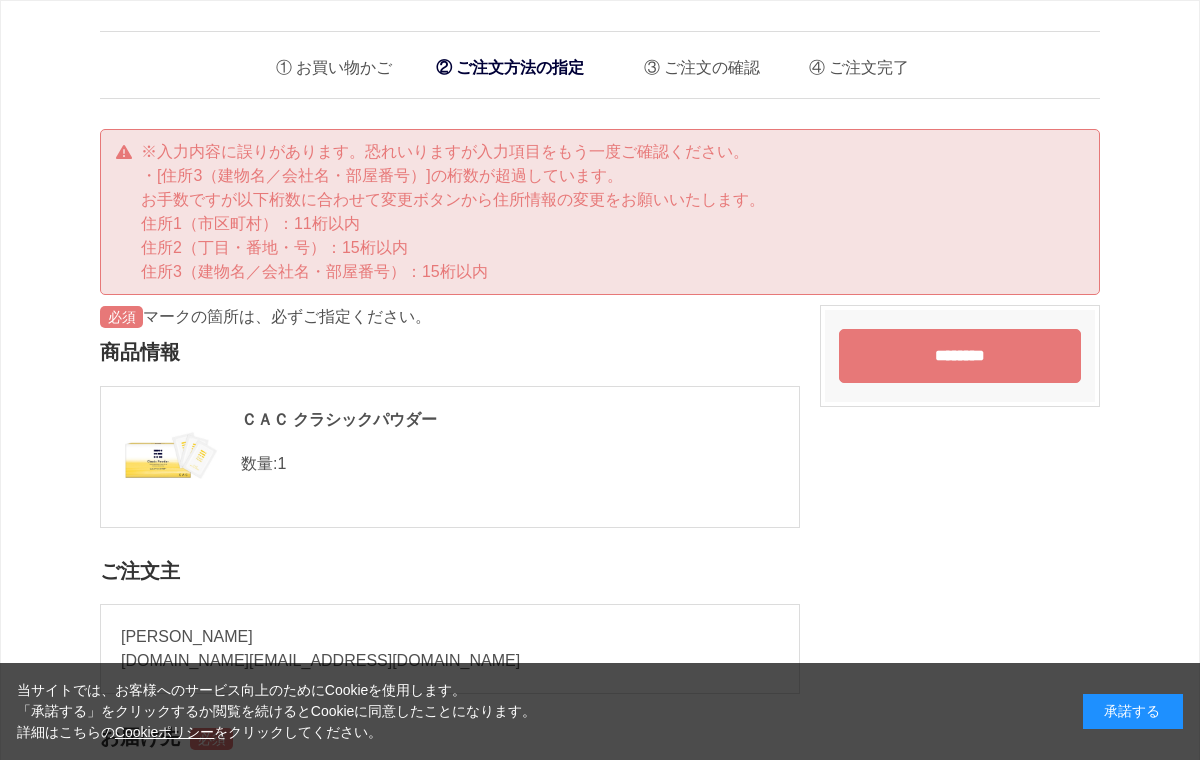 scroll, scrollTop: 0, scrollLeft: 0, axis: both 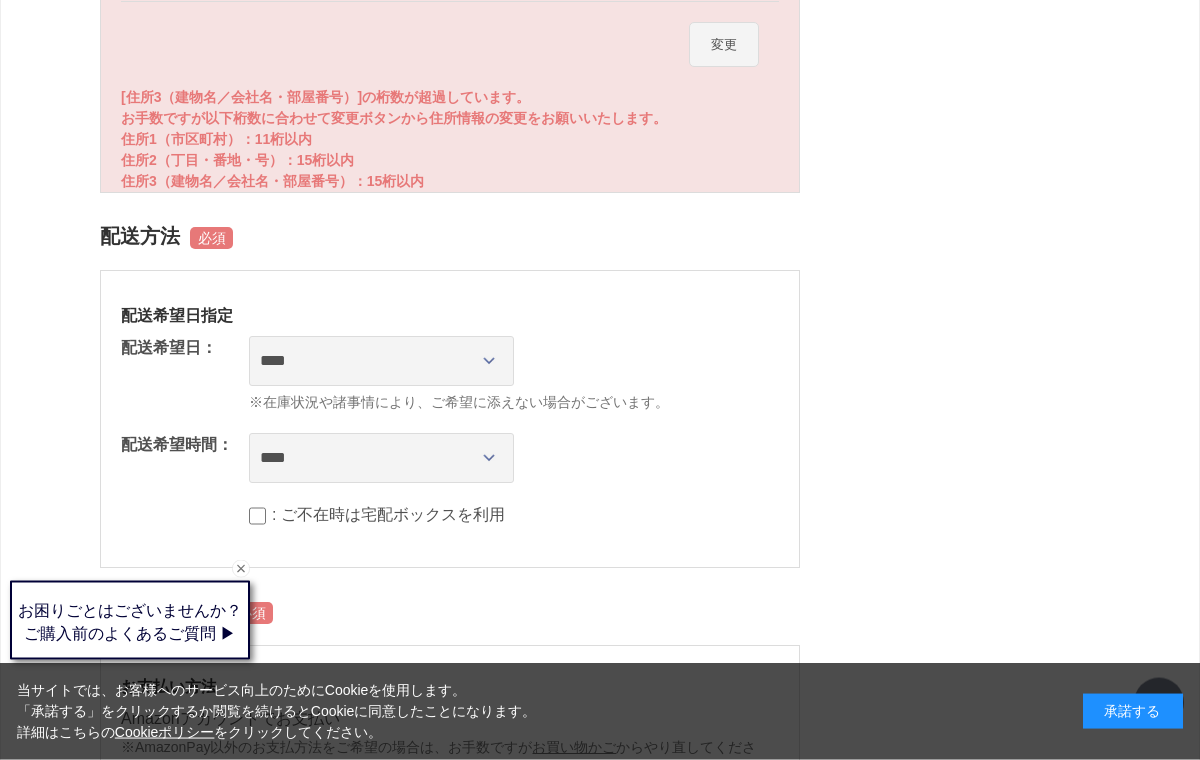 click on "変更" at bounding box center [724, 45] 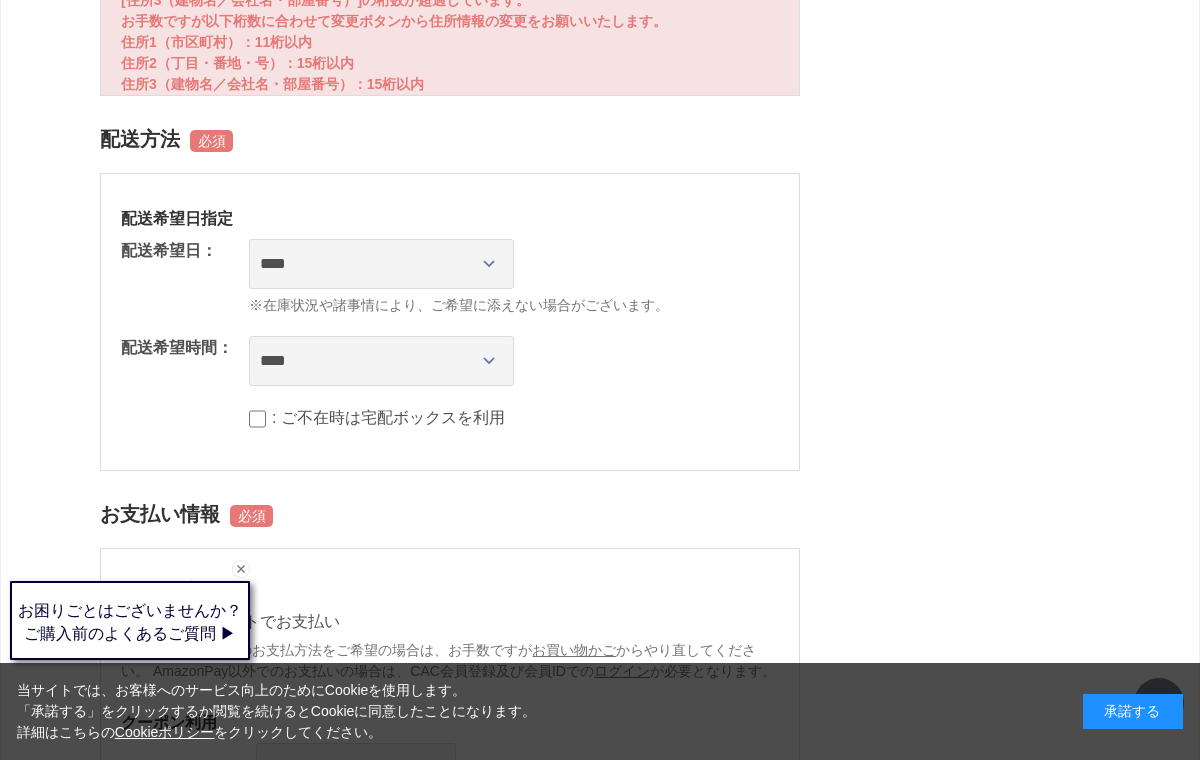 scroll, scrollTop: 140, scrollLeft: 0, axis: vertical 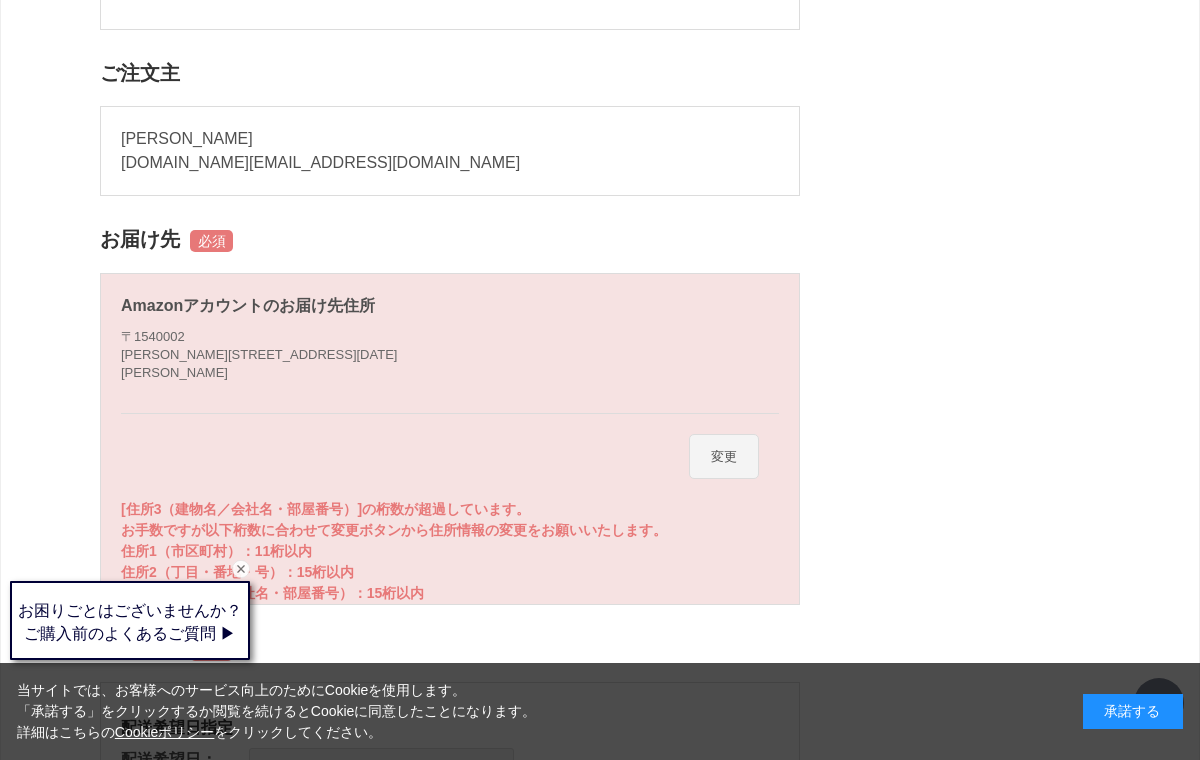 click on "変更" at bounding box center (724, 457) 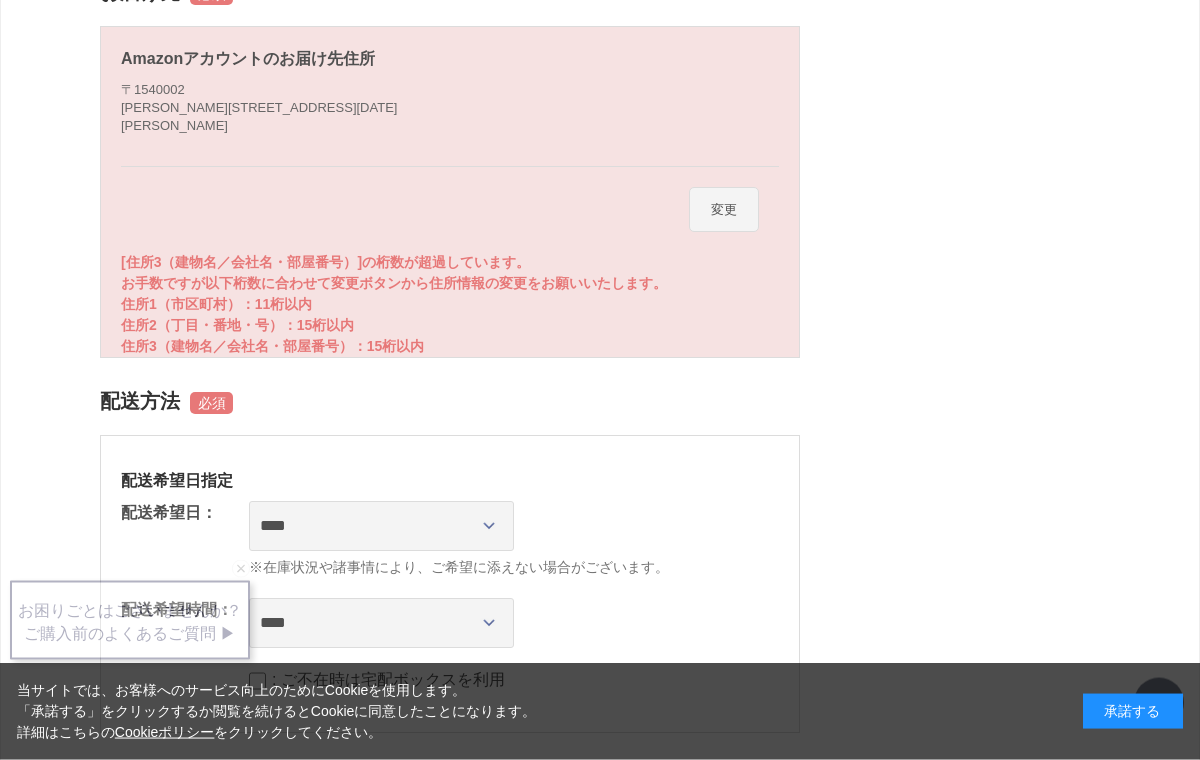 scroll, scrollTop: 746, scrollLeft: 0, axis: vertical 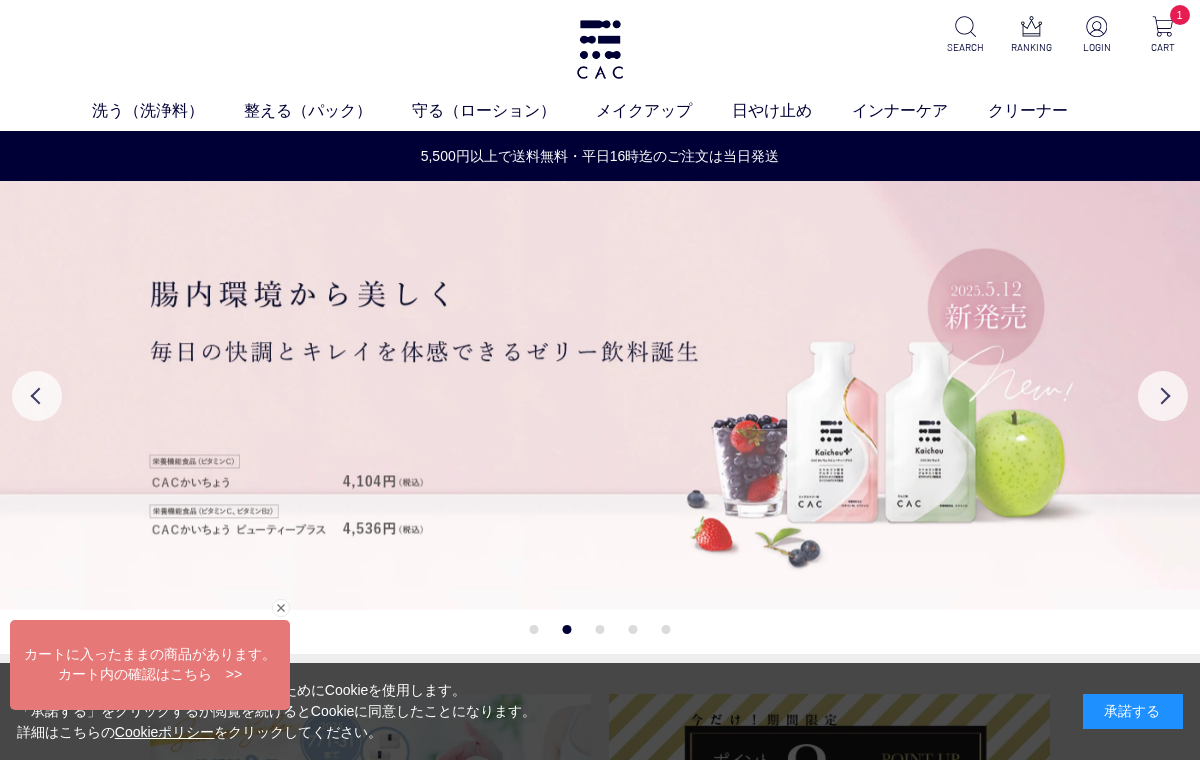 click on "洗う（洗浄料）" at bounding box center (168, 111) 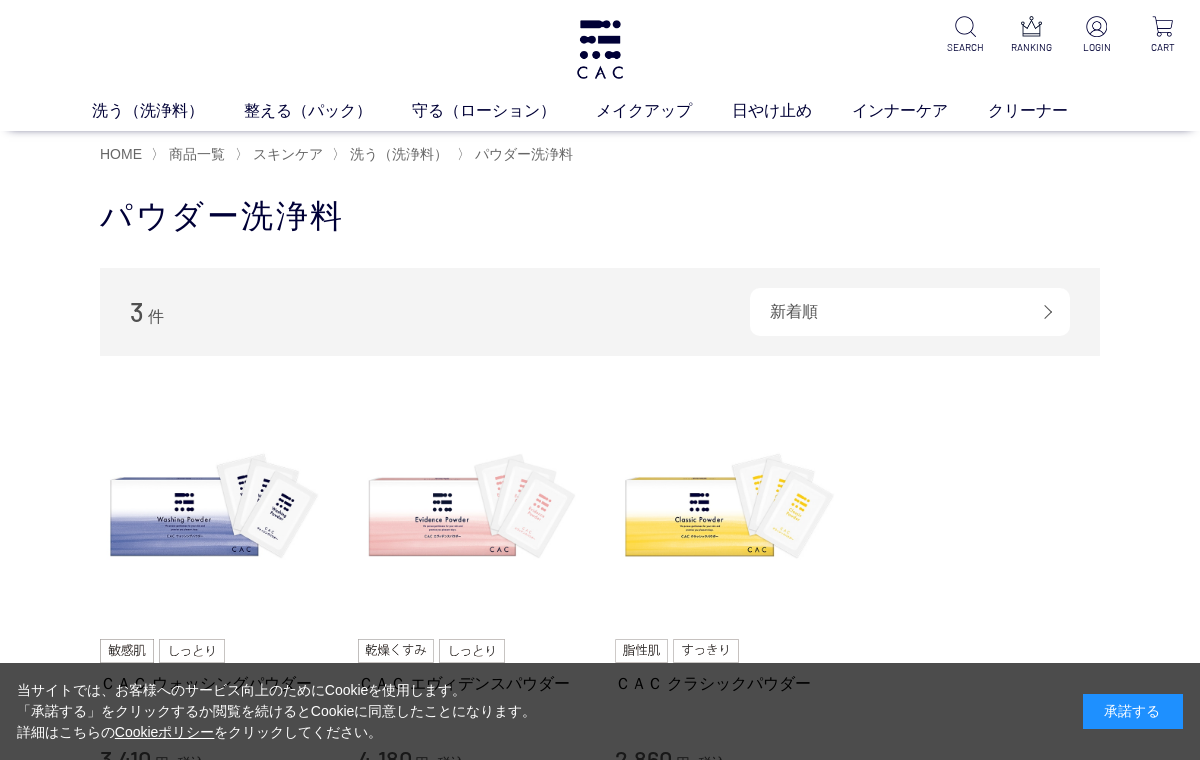 scroll, scrollTop: 0, scrollLeft: 0, axis: both 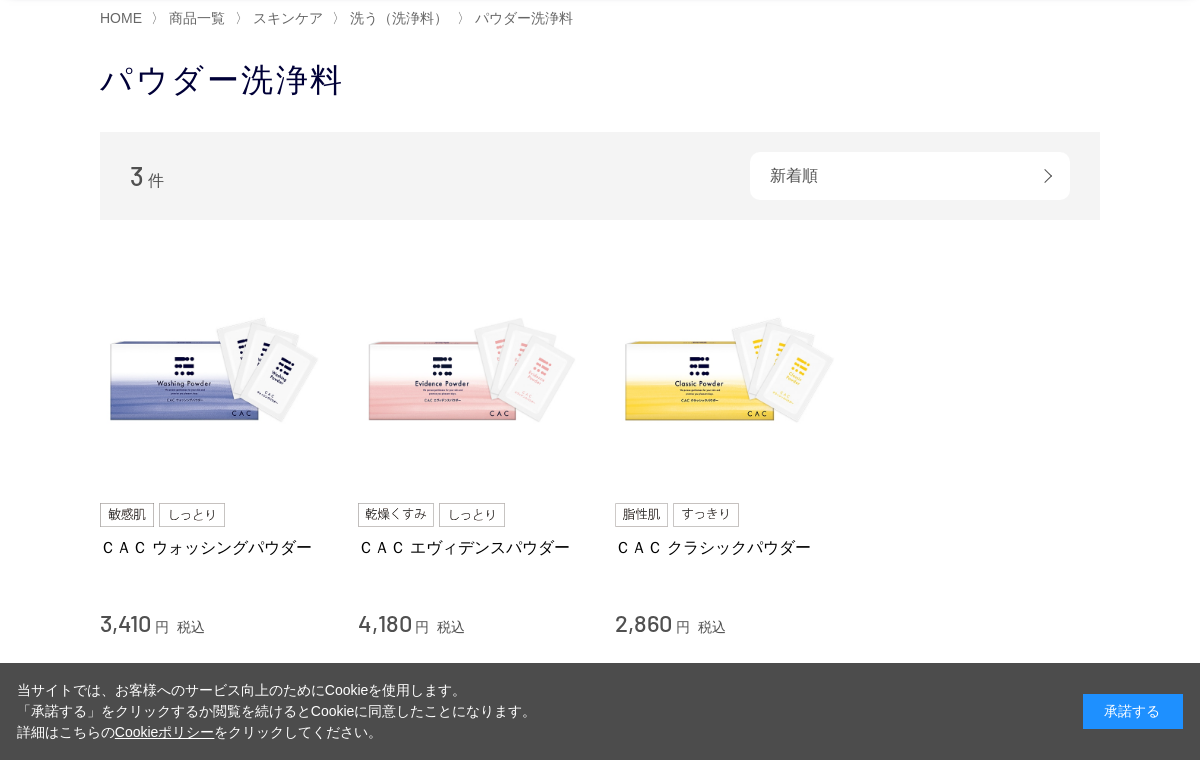 click at bounding box center (729, 374) 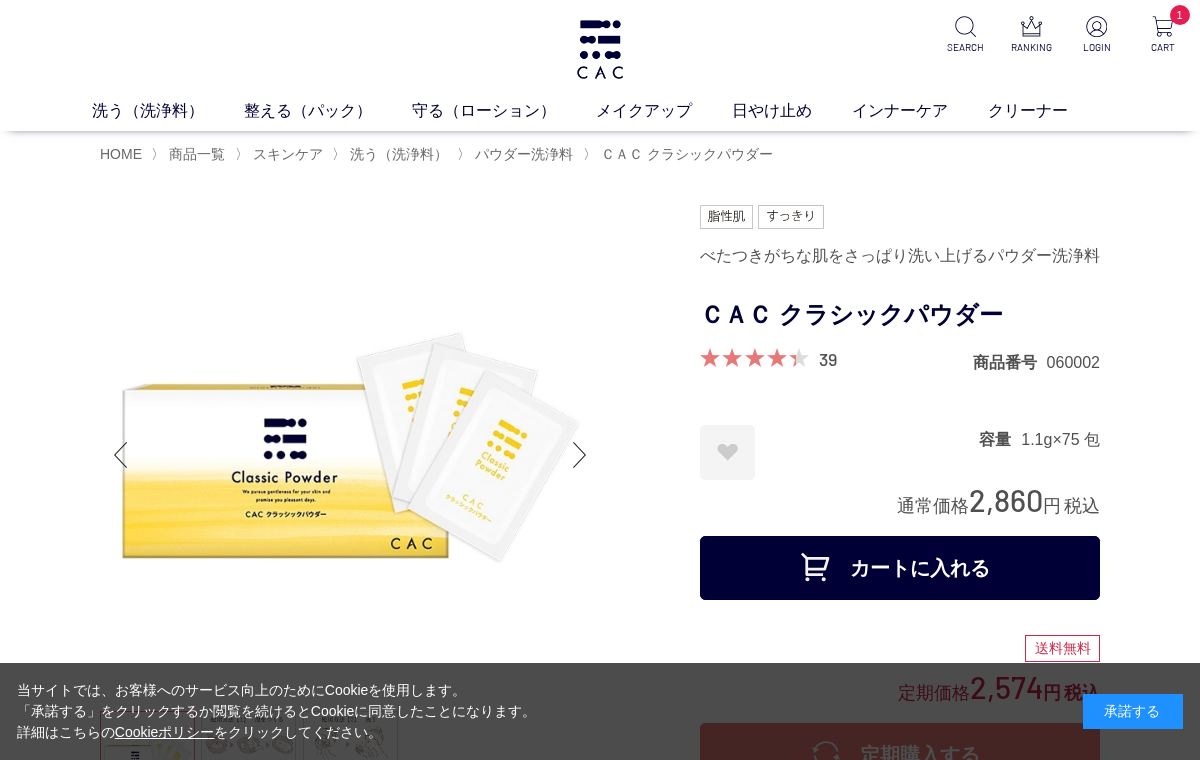 scroll, scrollTop: 0, scrollLeft: 0, axis: both 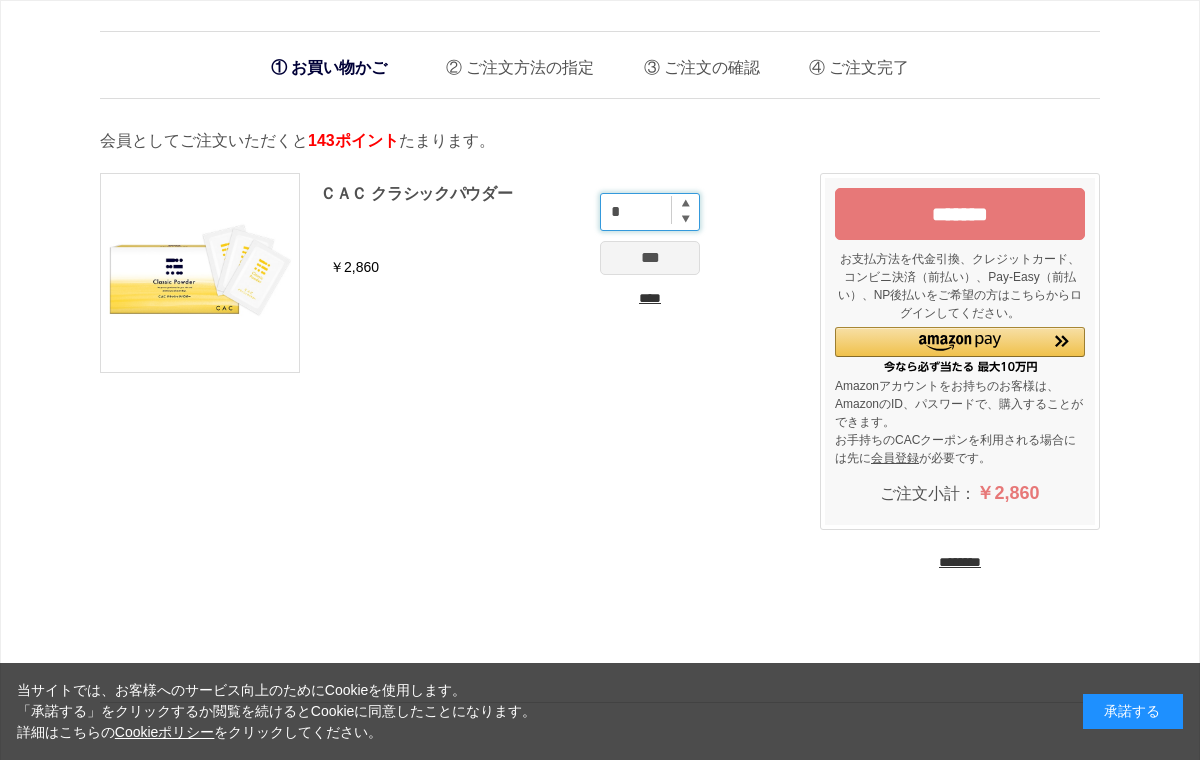 click on "*" at bounding box center [650, 212] 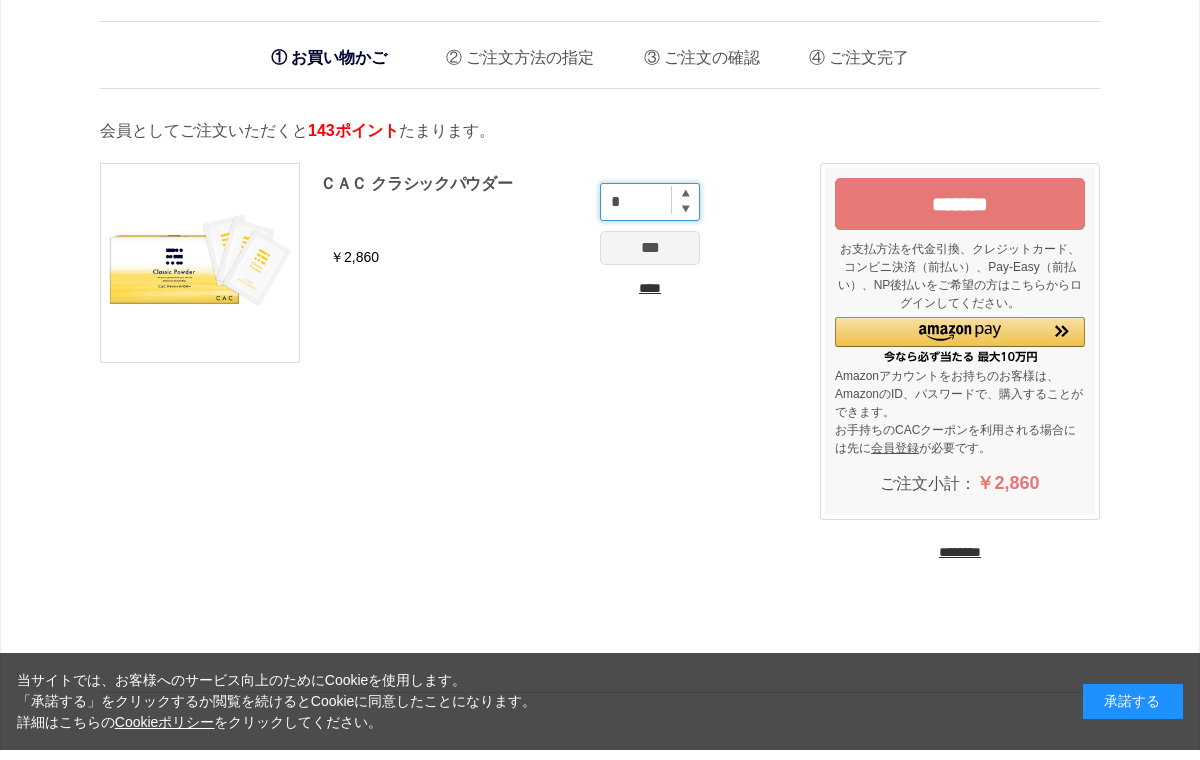 type on "*" 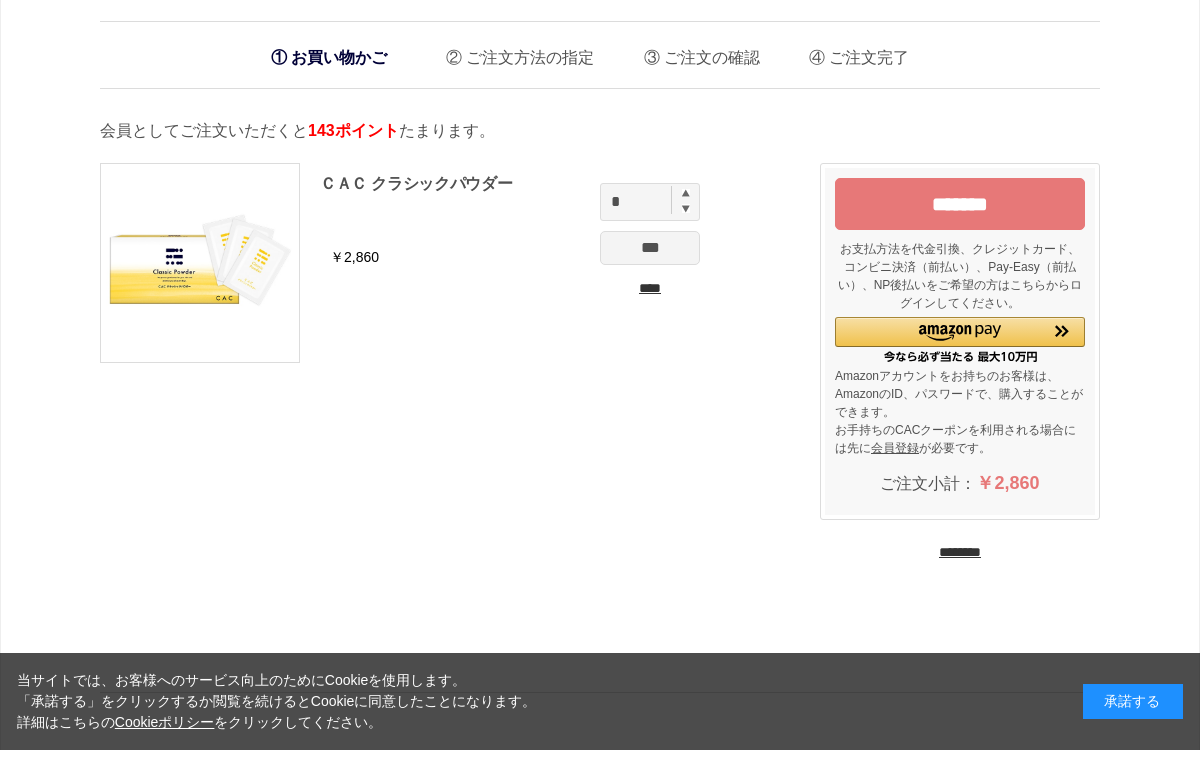 click on "*******" at bounding box center [960, 214] 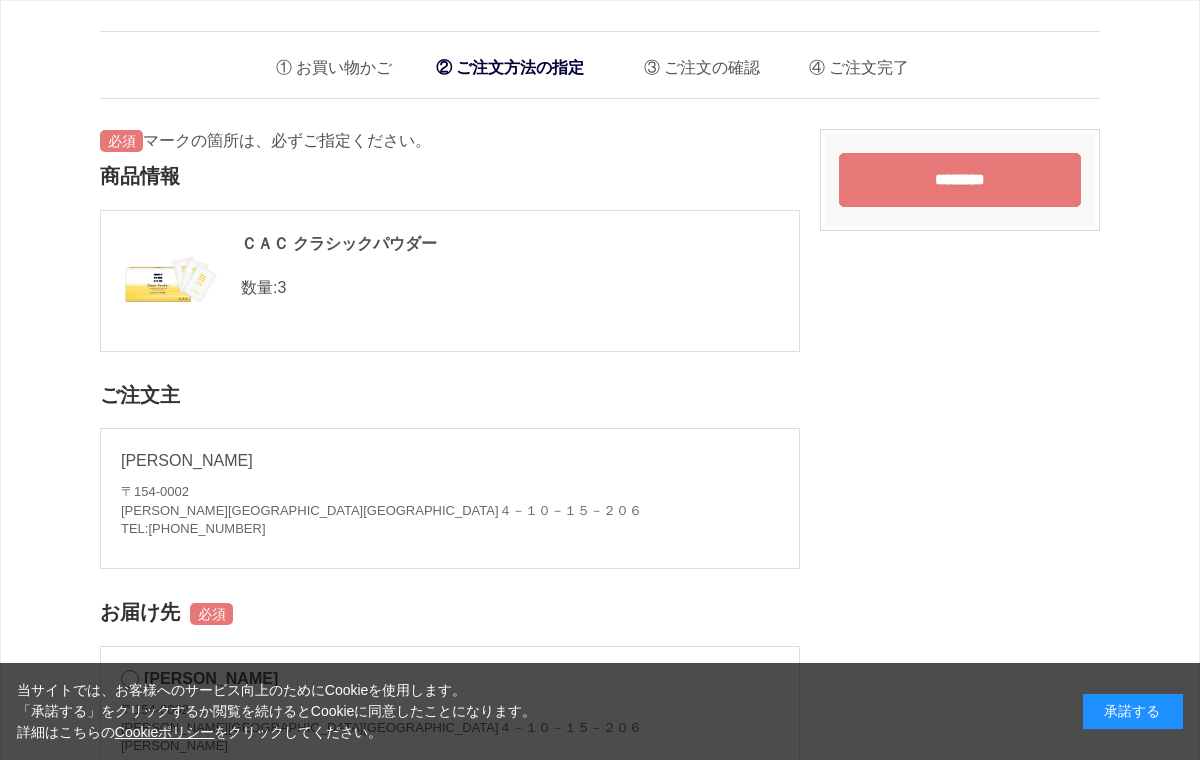 scroll, scrollTop: 0, scrollLeft: 0, axis: both 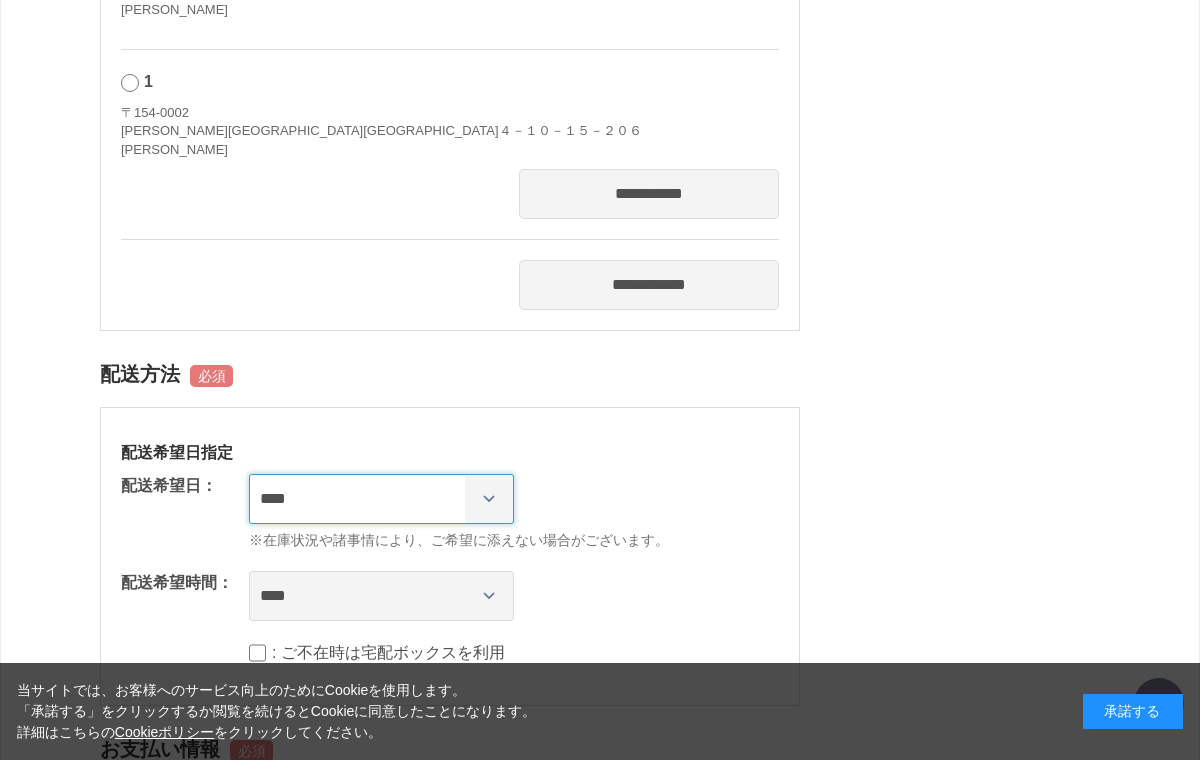 click on "**********" at bounding box center (381, 499) 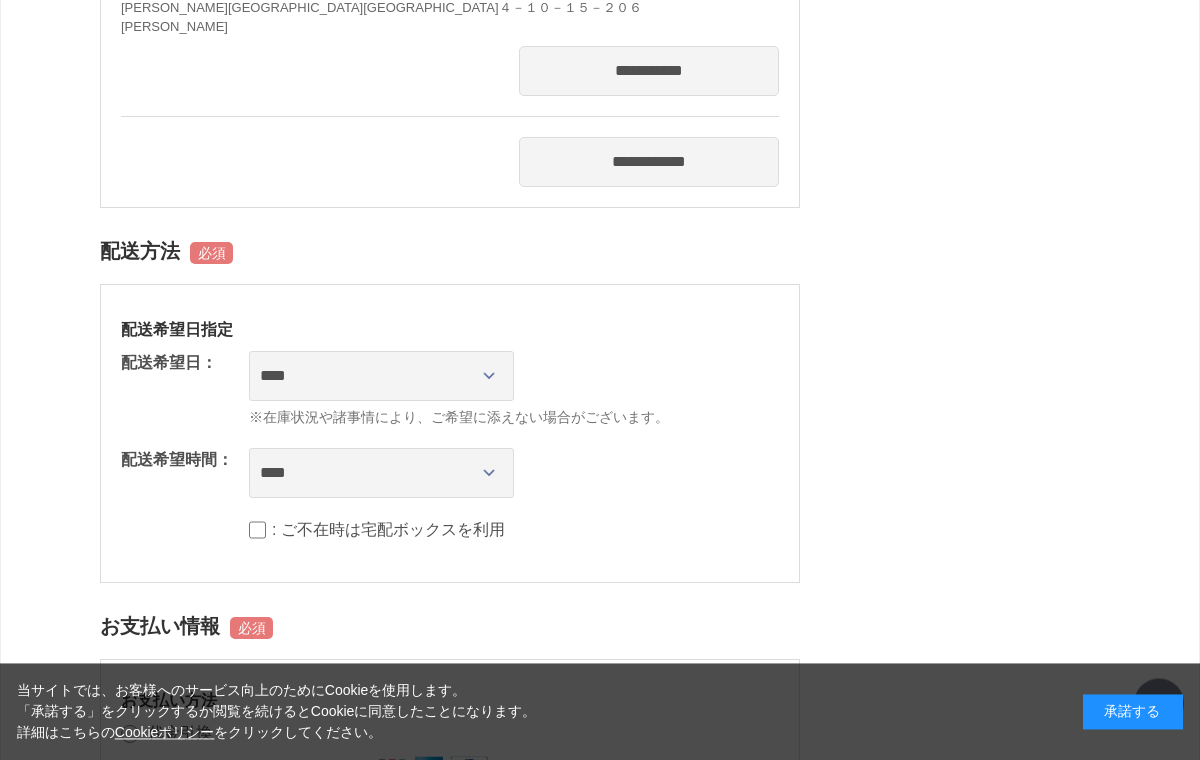 scroll, scrollTop: 859, scrollLeft: 0, axis: vertical 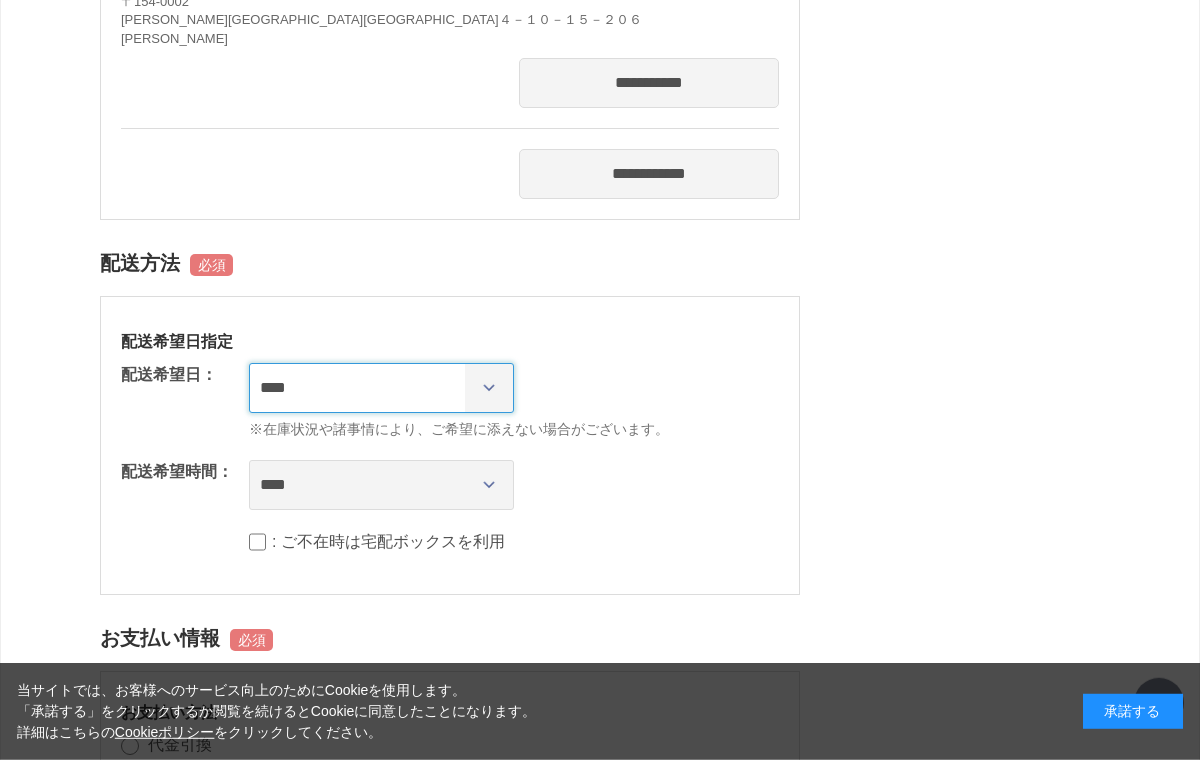 click on "**********" at bounding box center [381, 388] 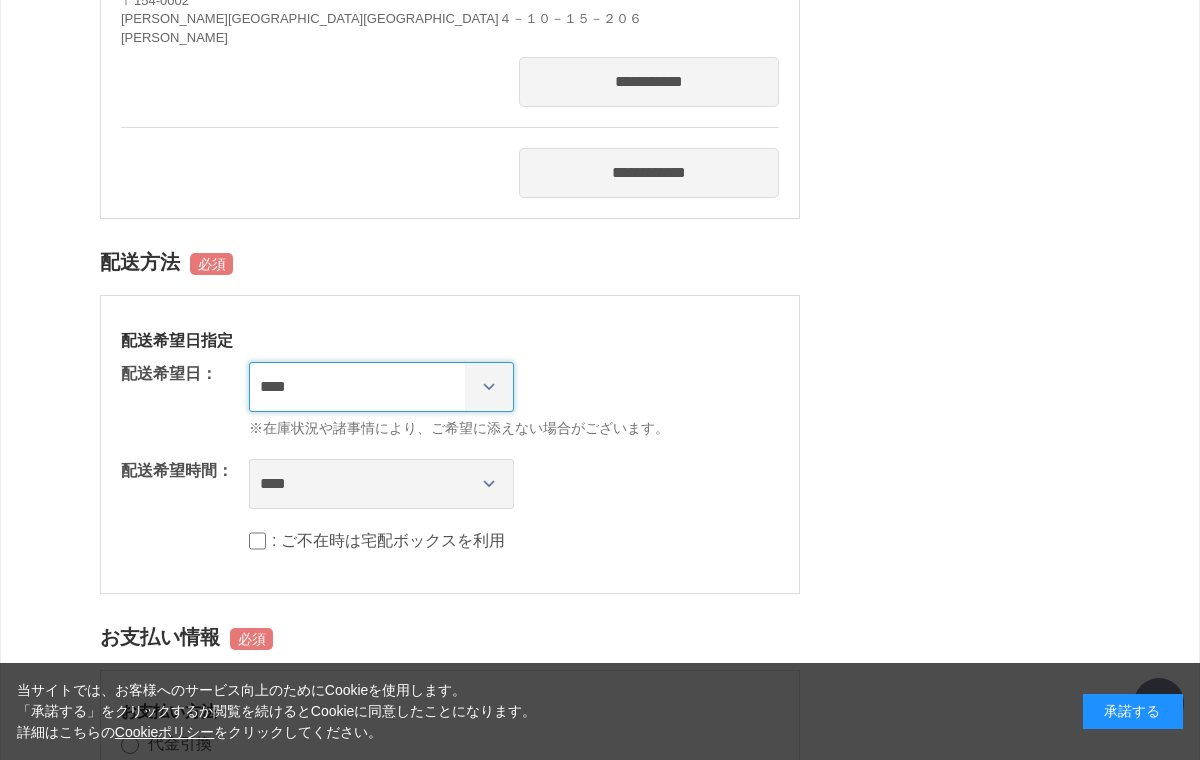 select on "********" 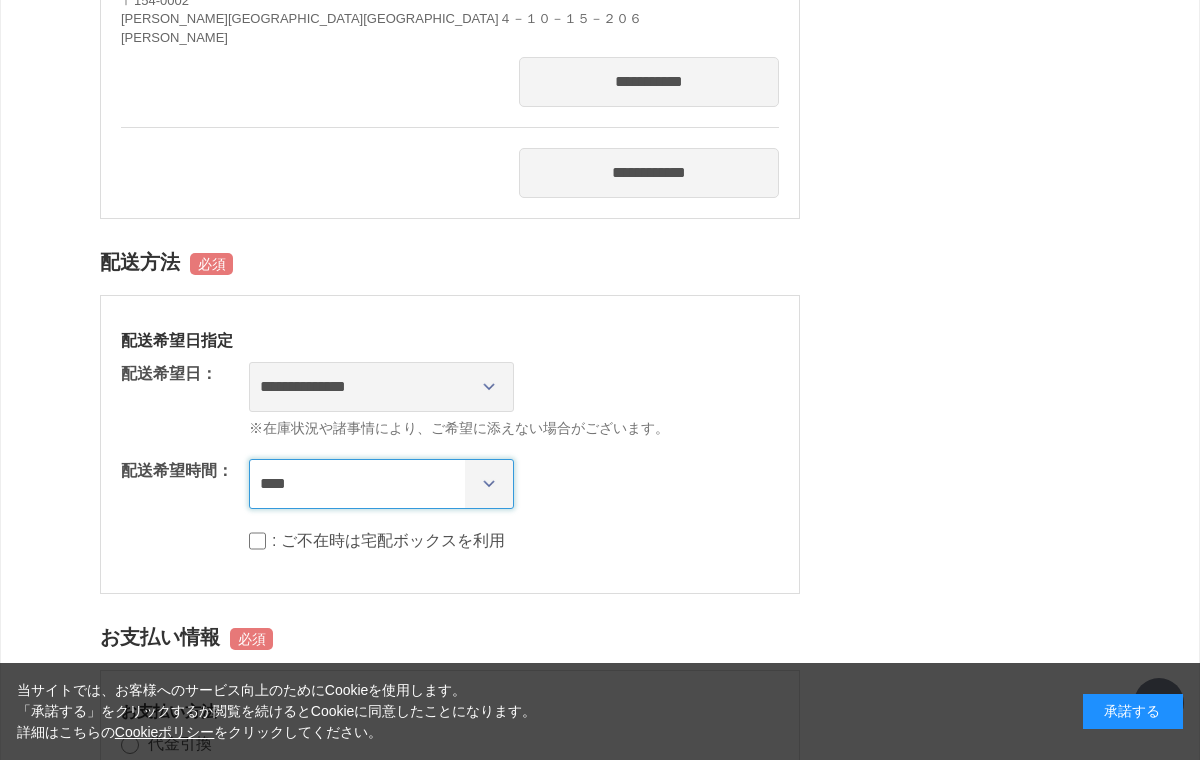 click on "**** *** ****** ****** ****** ******" at bounding box center [381, 484] 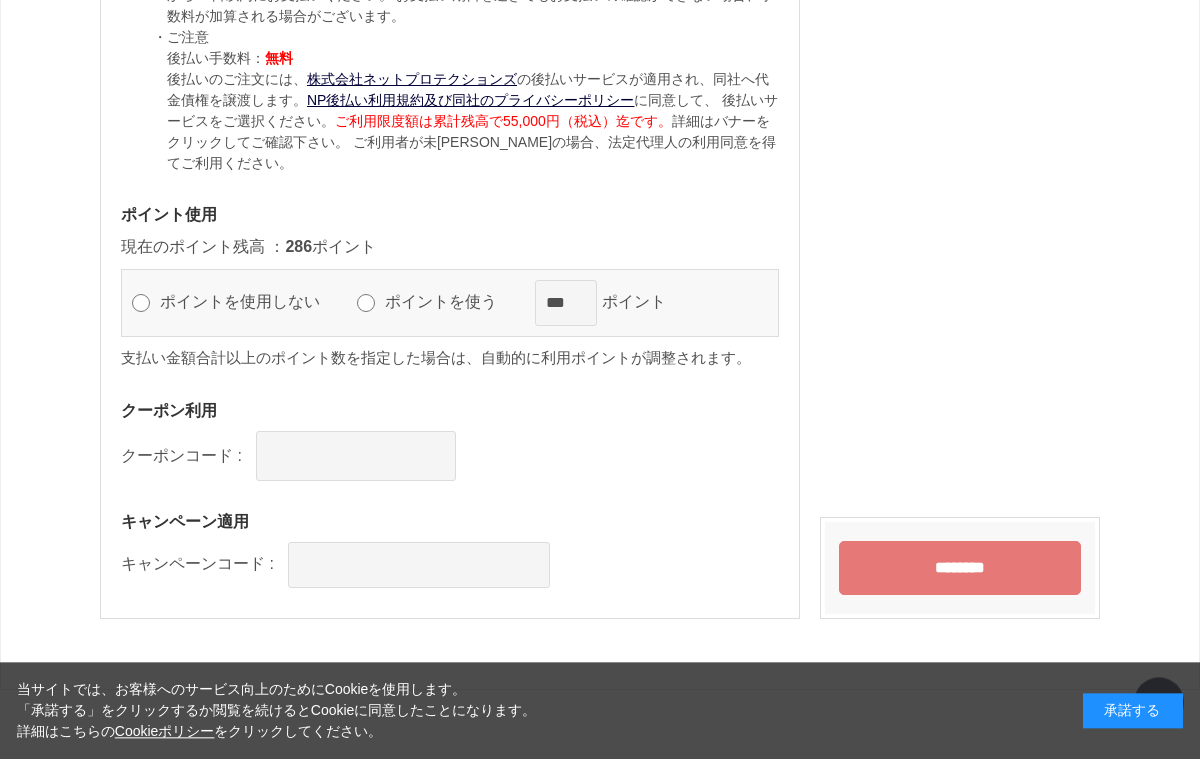 scroll, scrollTop: 2038, scrollLeft: 0, axis: vertical 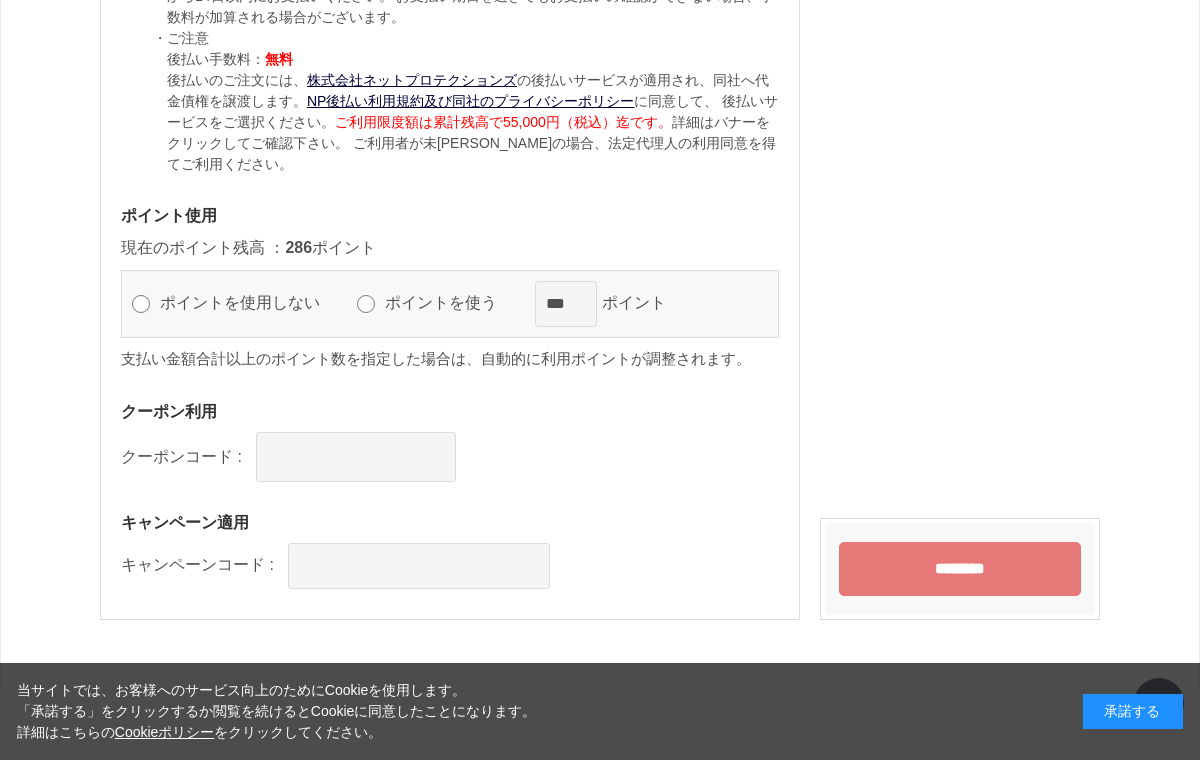 click on "********" at bounding box center (960, 569) 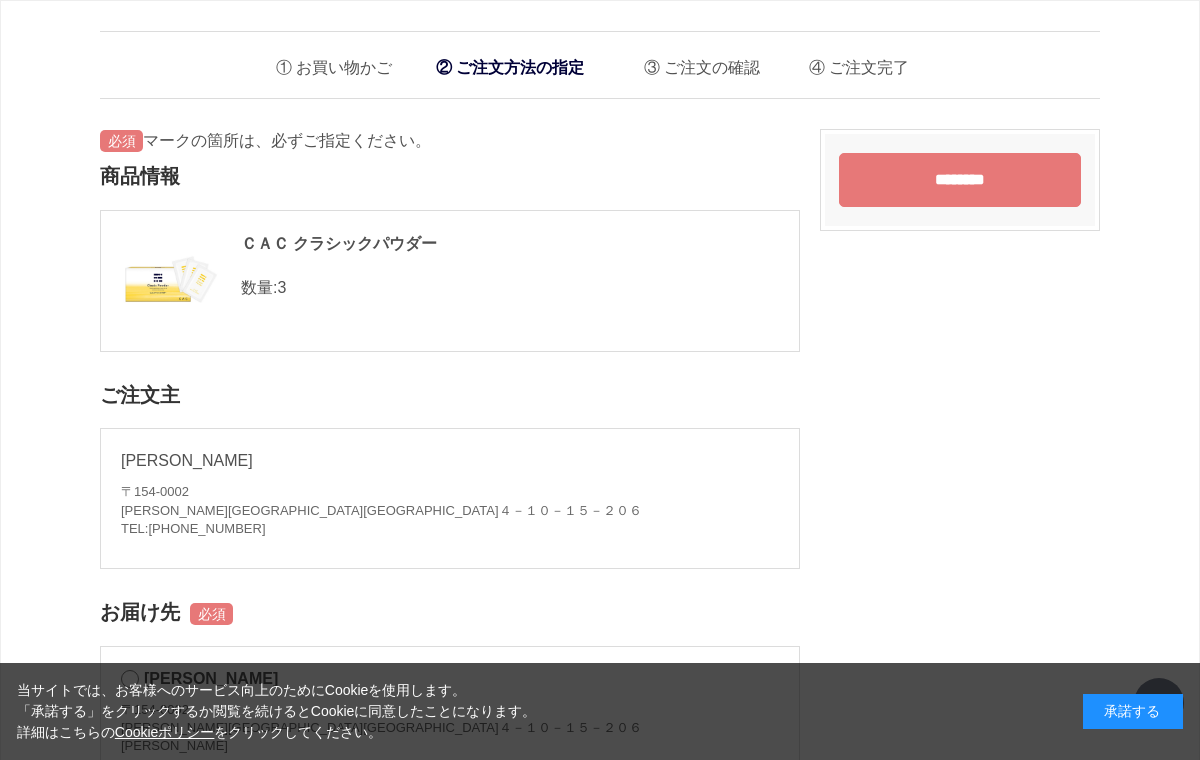 scroll, scrollTop: 1504, scrollLeft: 0, axis: vertical 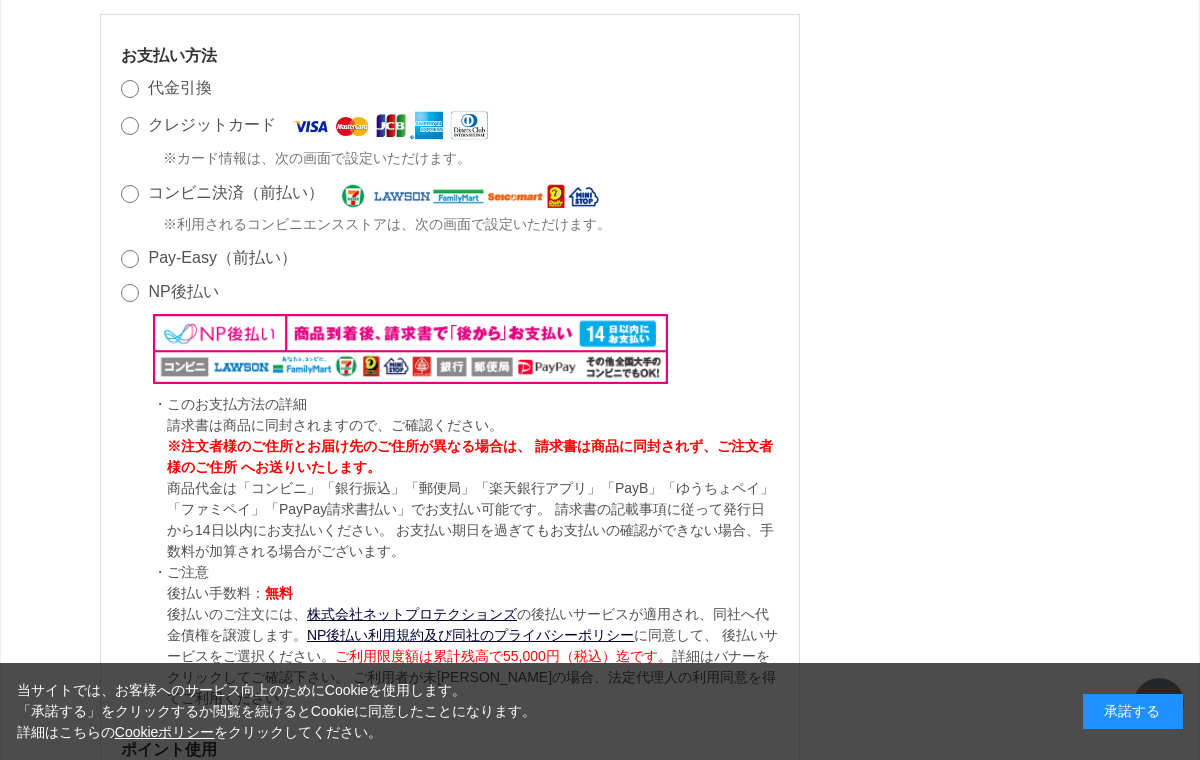 click on "**********" at bounding box center (600, -101) 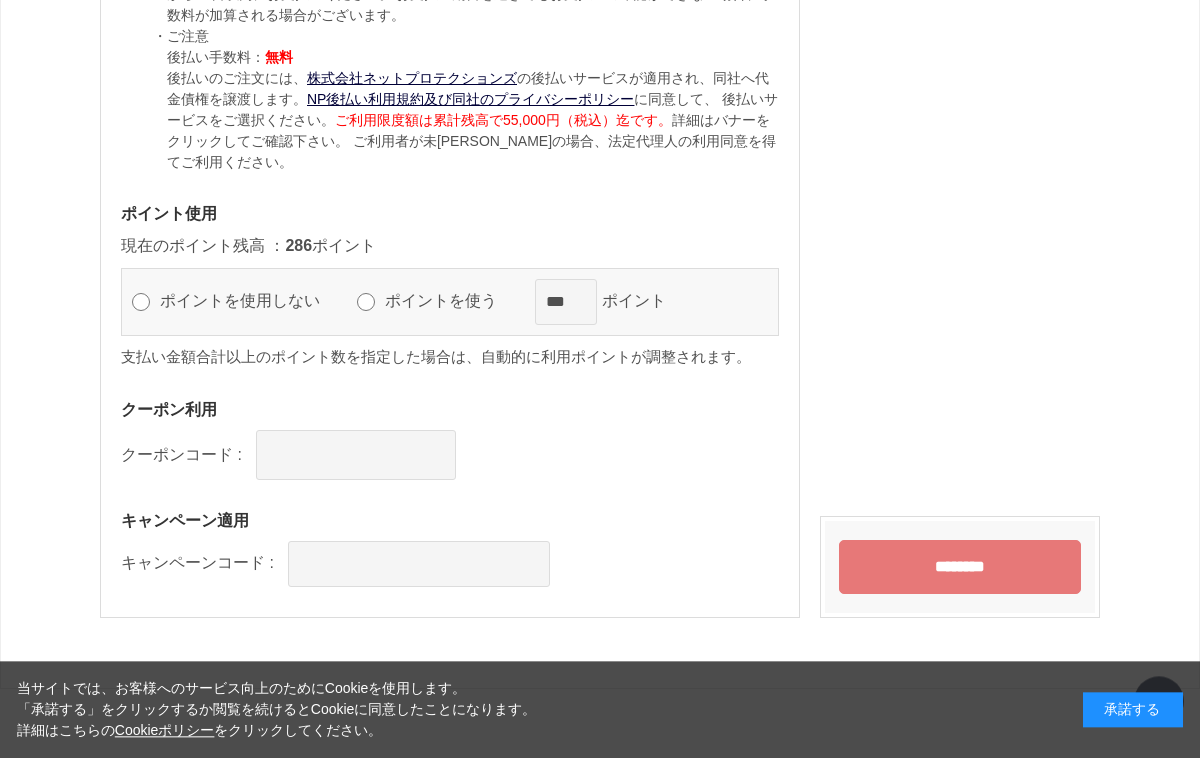 scroll, scrollTop: 2038, scrollLeft: 0, axis: vertical 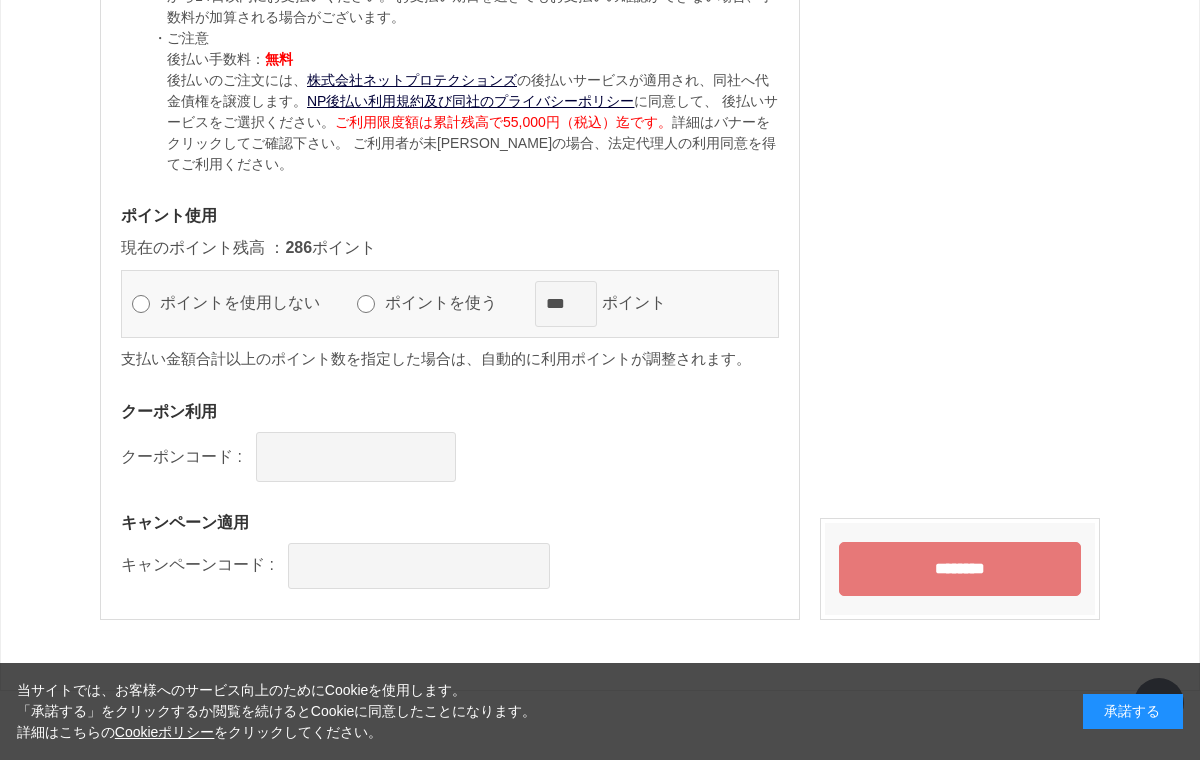 click on "********" at bounding box center [960, 569] 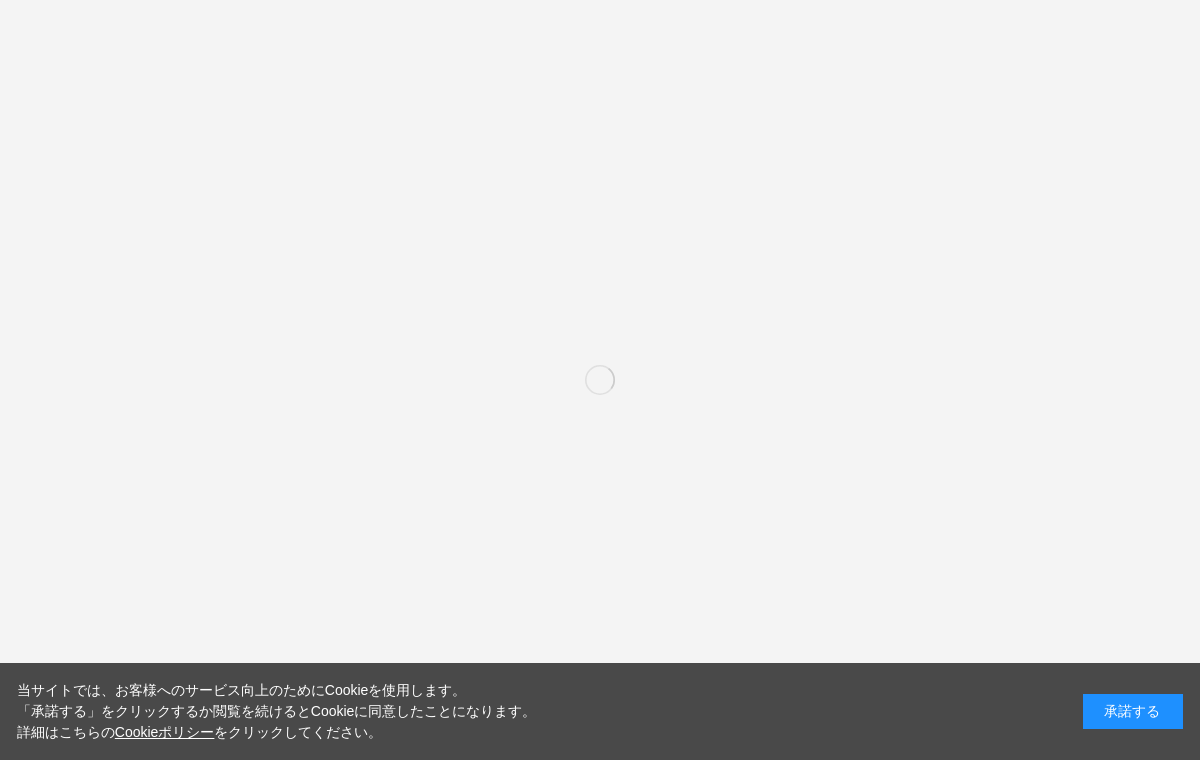 scroll, scrollTop: 0, scrollLeft: 0, axis: both 